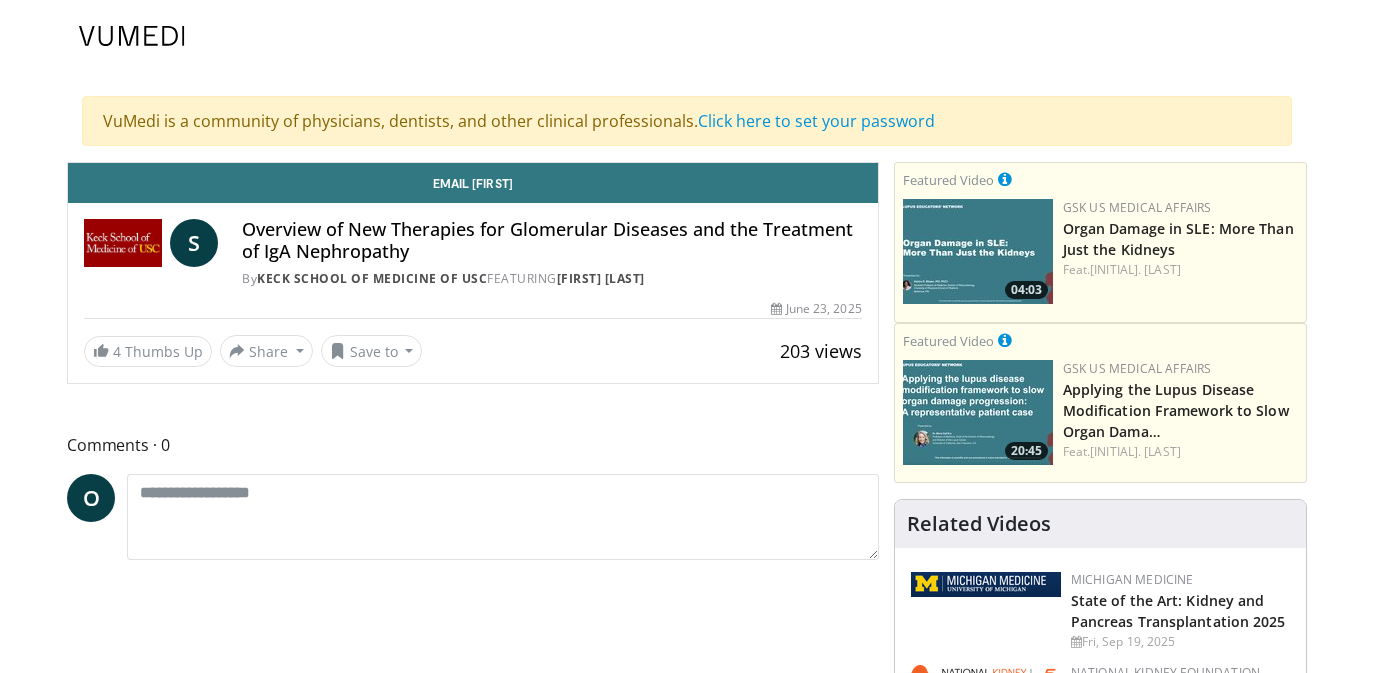 scroll, scrollTop: 0, scrollLeft: 0, axis: both 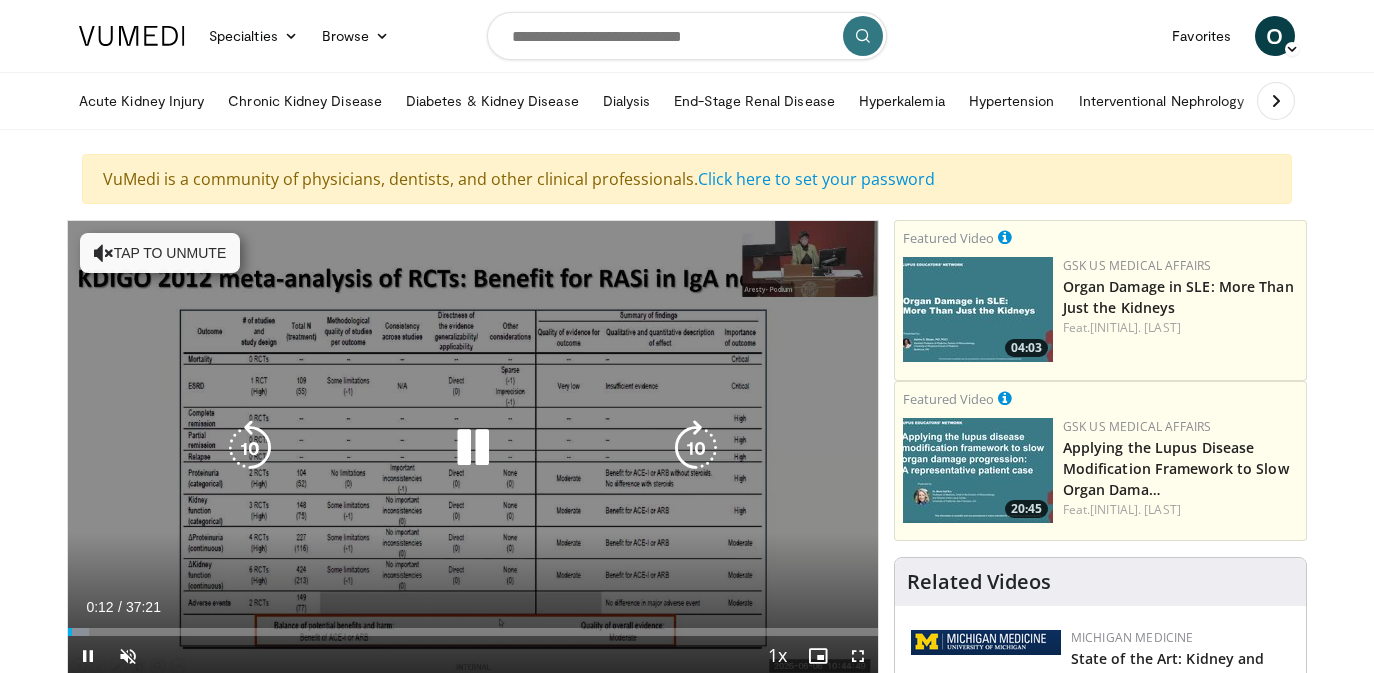 click at bounding box center (473, 448) 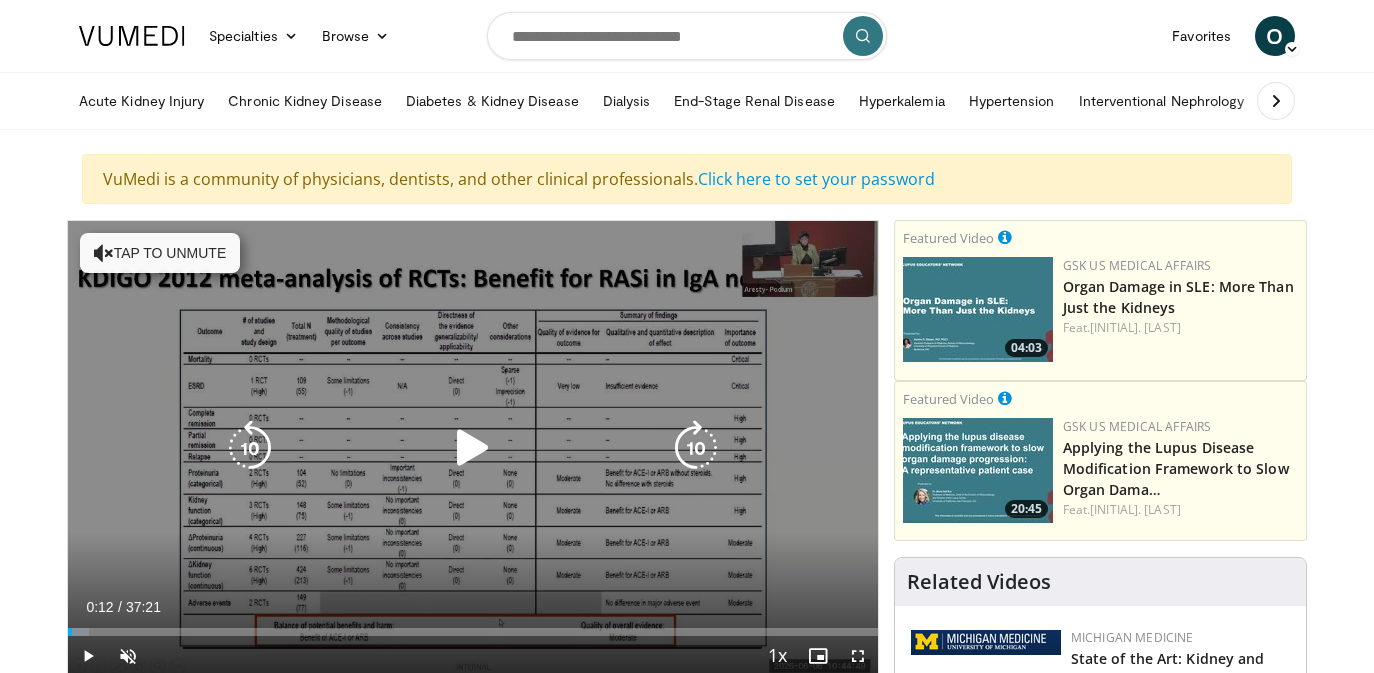 click at bounding box center (104, 253) 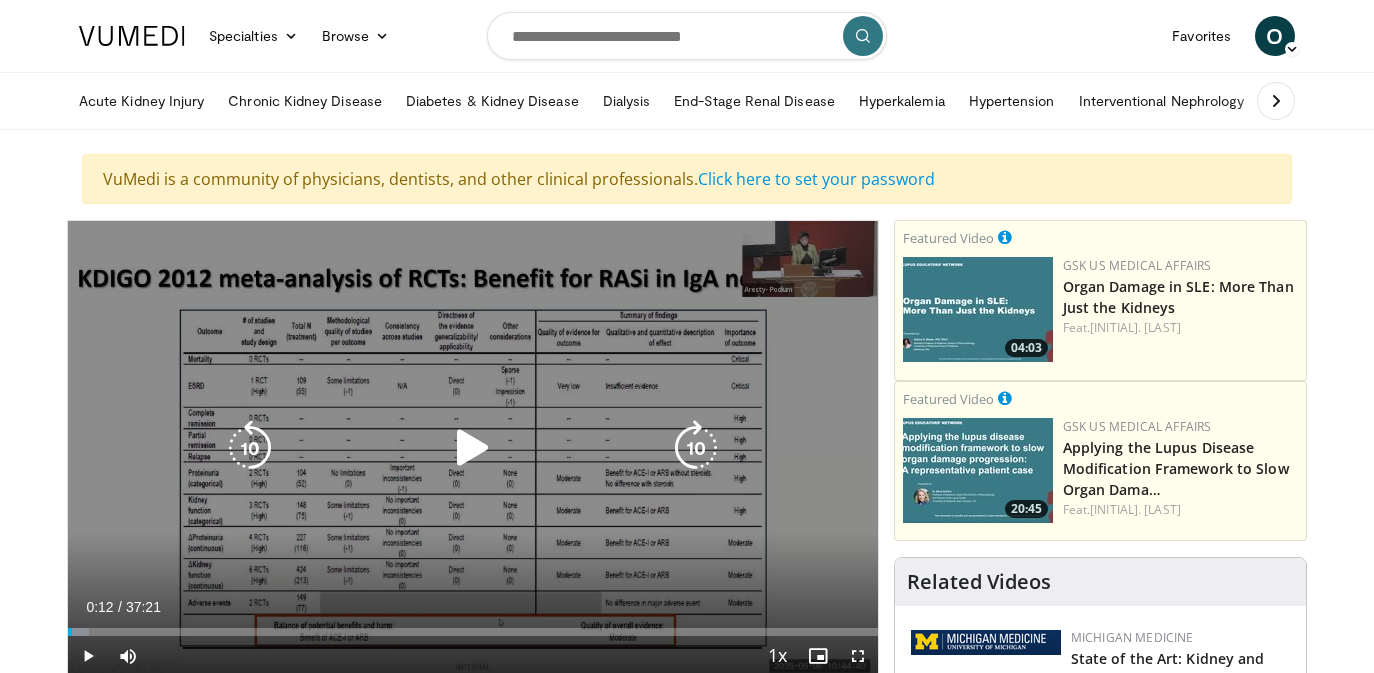 click at bounding box center (473, 448) 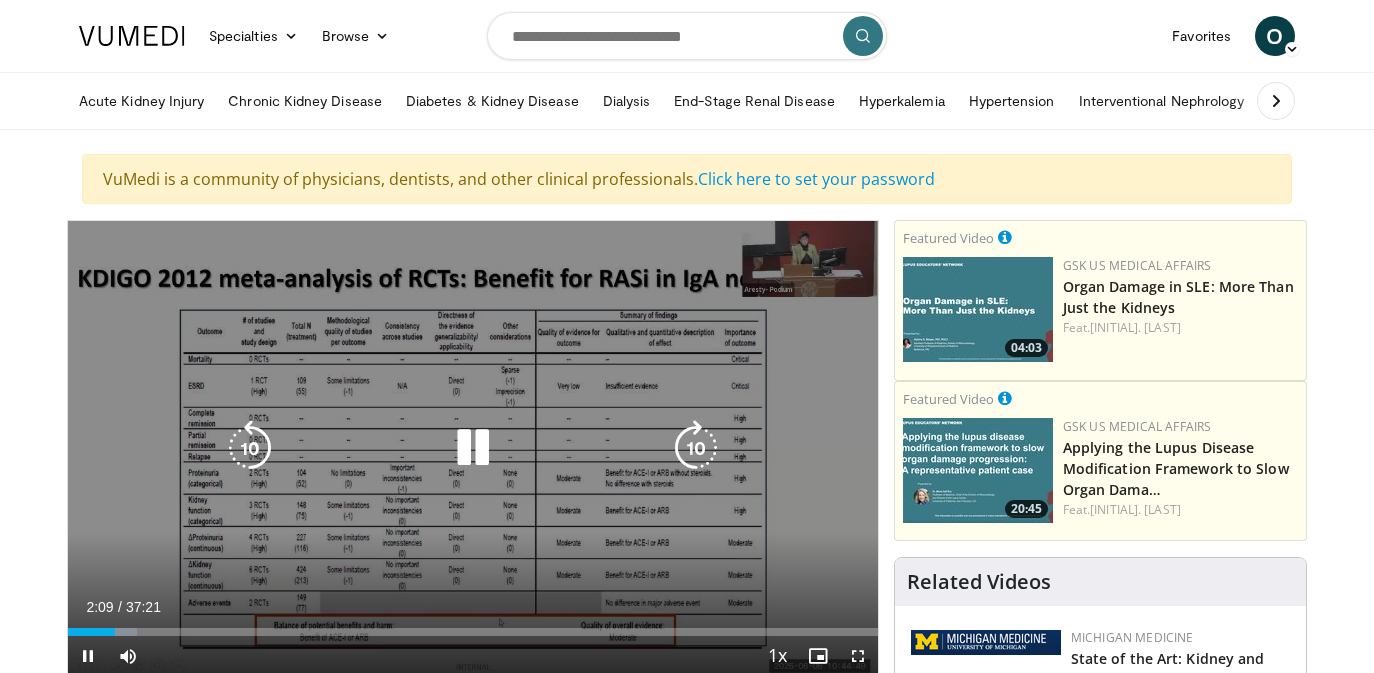 click at bounding box center [473, 448] 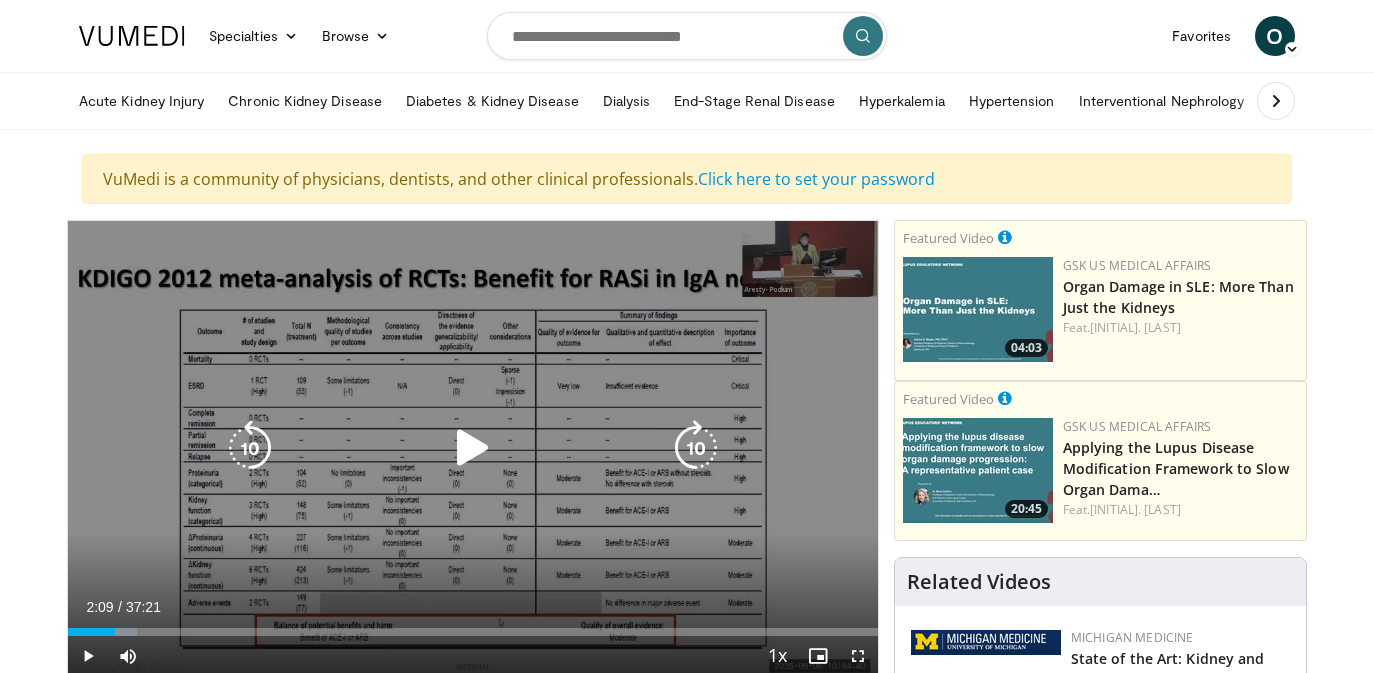 click at bounding box center (473, 448) 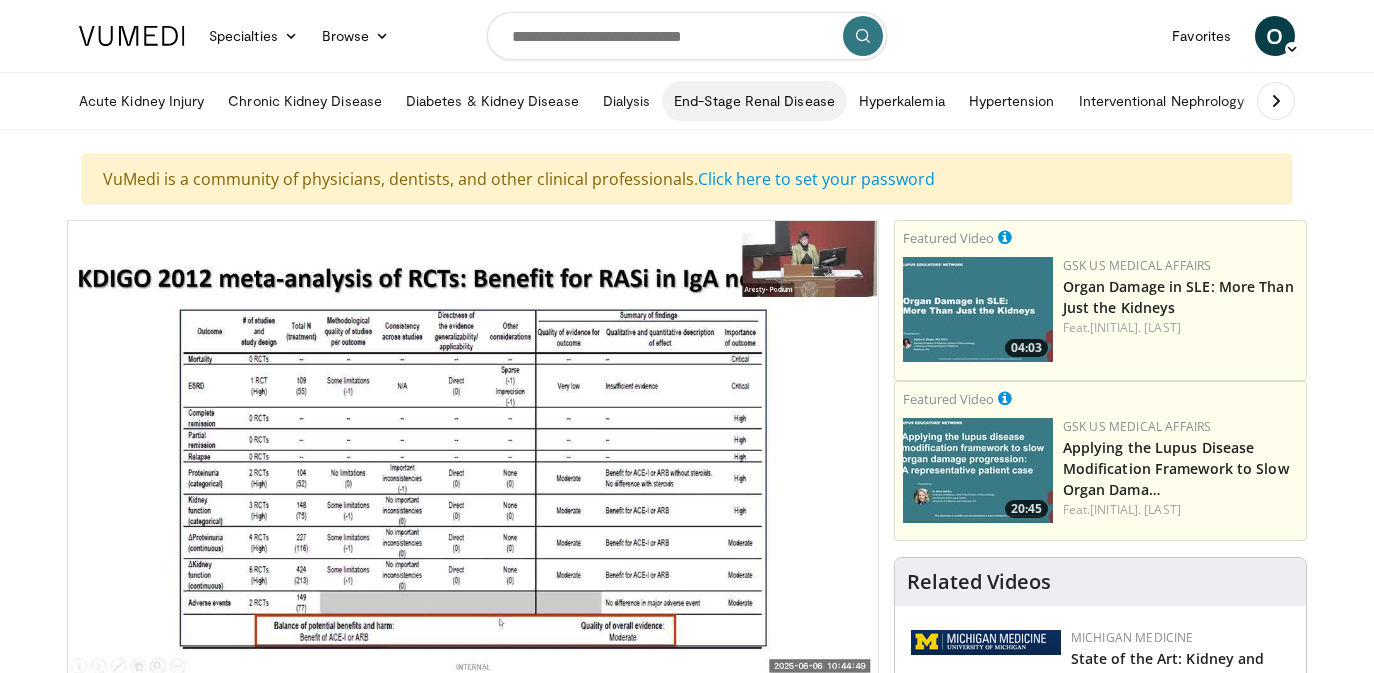 click on "End-Stage Renal Disease" at bounding box center (754, 101) 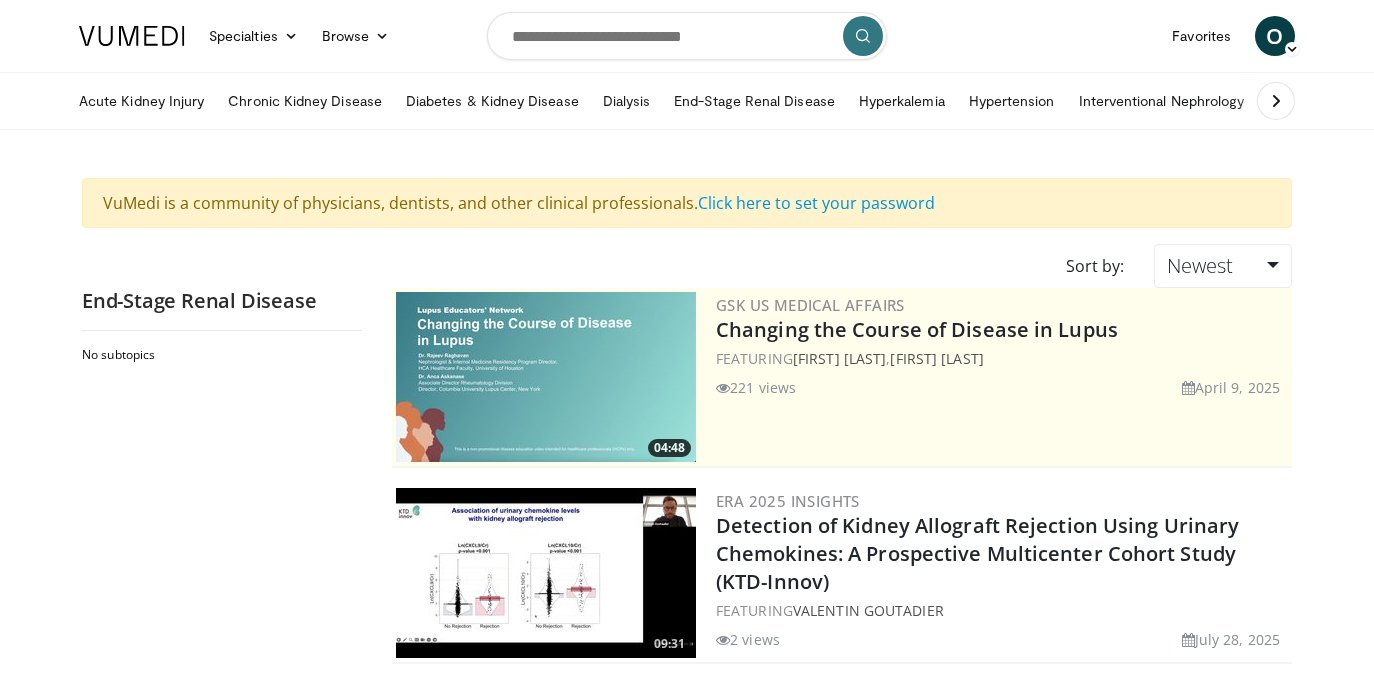 scroll, scrollTop: 0, scrollLeft: 0, axis: both 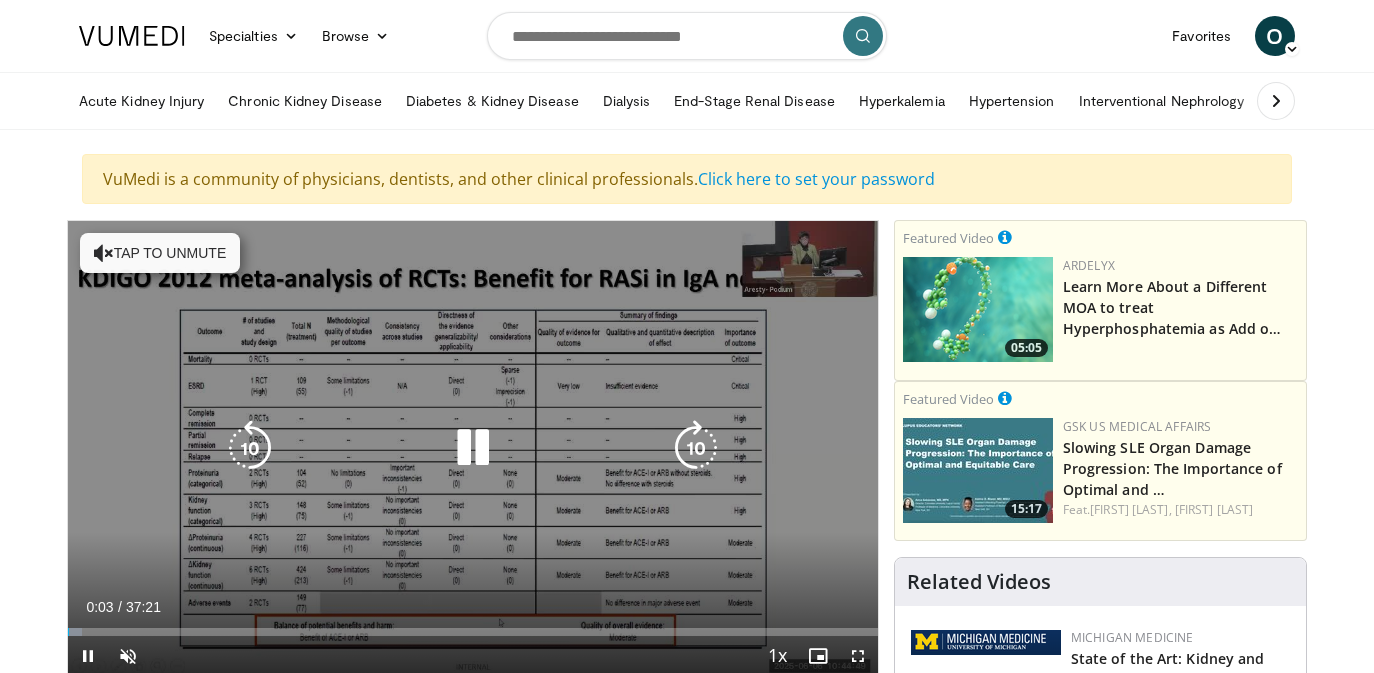 click at bounding box center [473, 448] 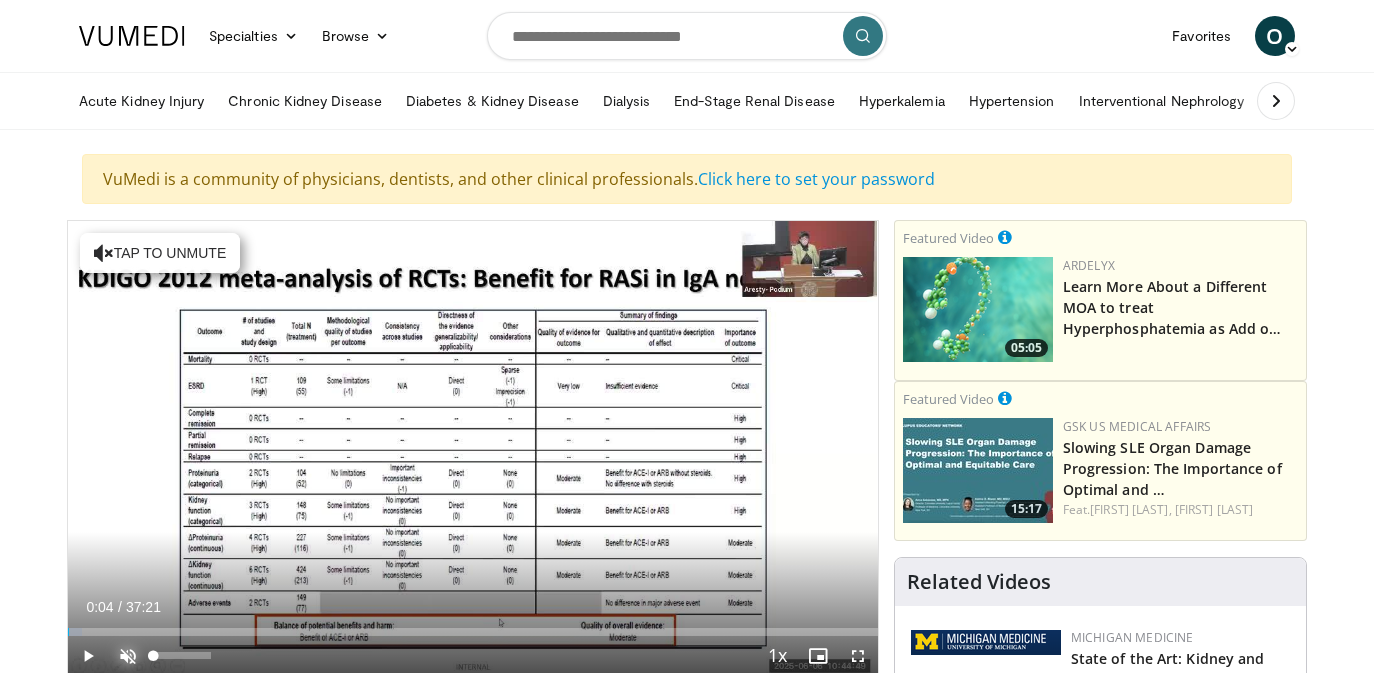 click at bounding box center (128, 656) 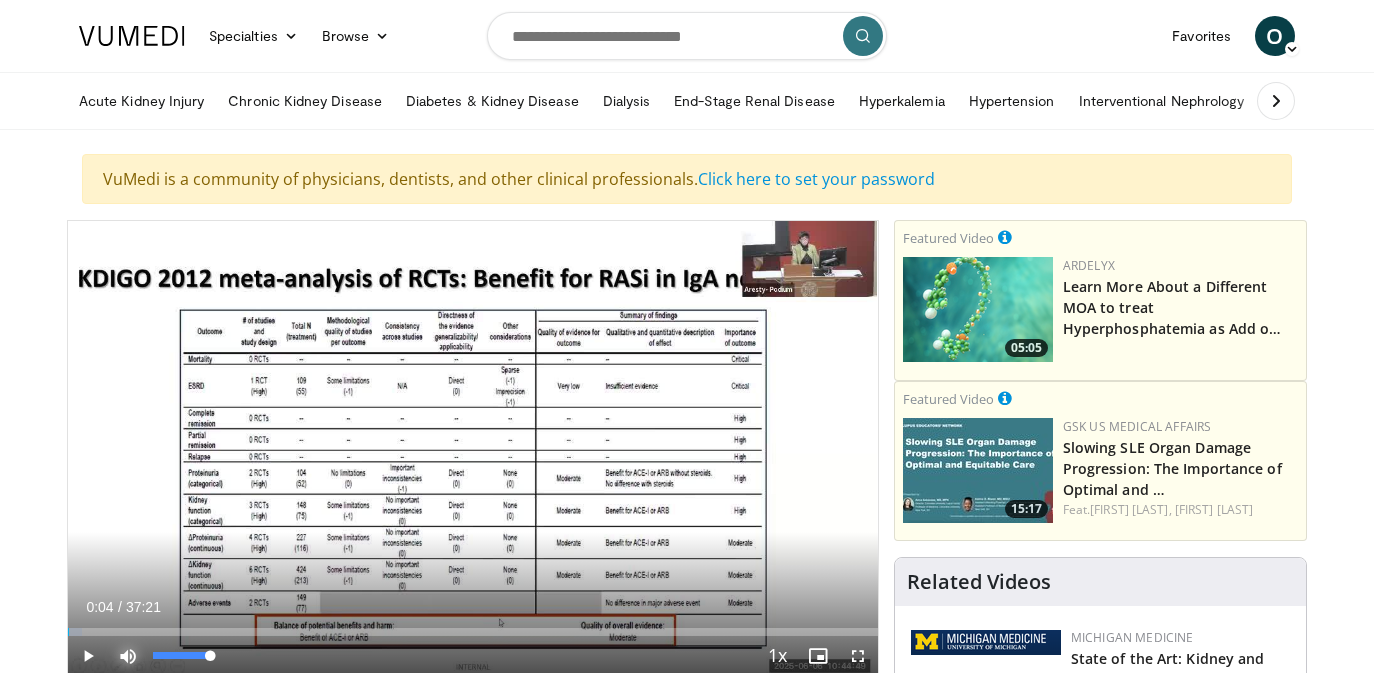 drag, startPoint x: 207, startPoint y: 654, endPoint x: 244, endPoint y: 652, distance: 37.054016 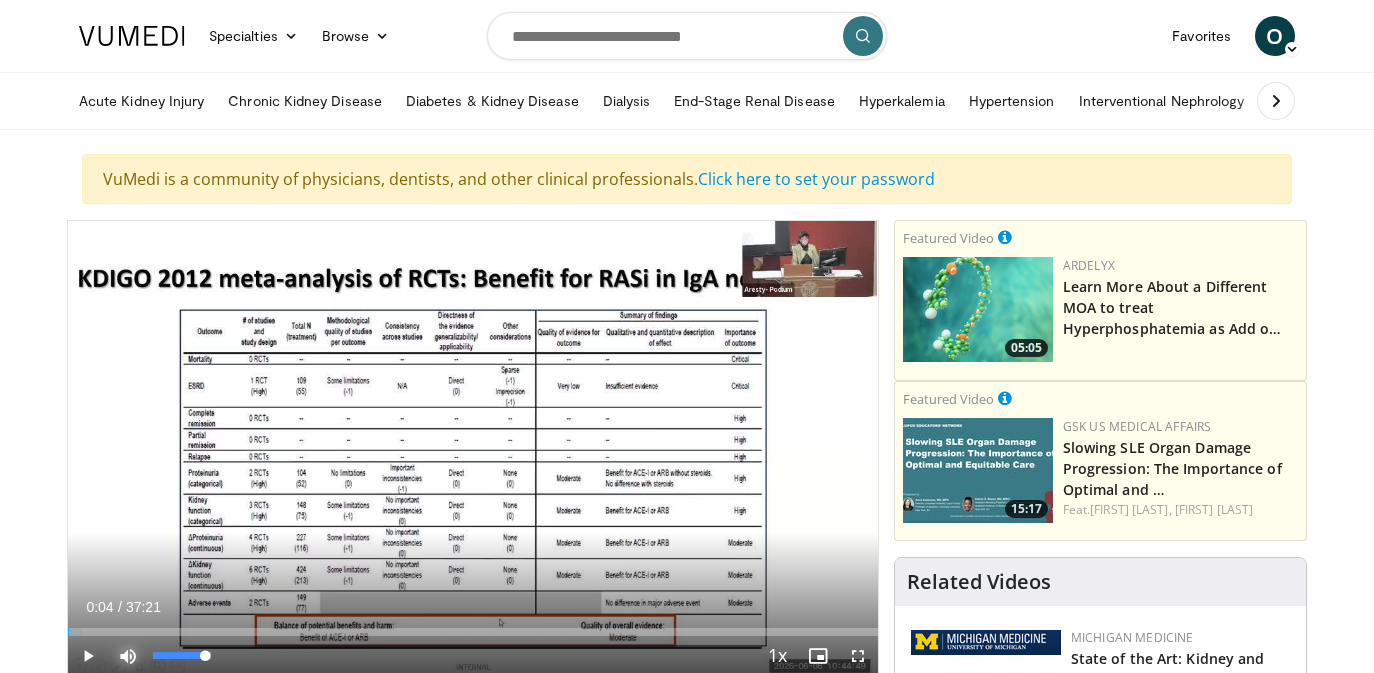 drag, startPoint x: 205, startPoint y: 654, endPoint x: 228, endPoint y: 651, distance: 23.194826 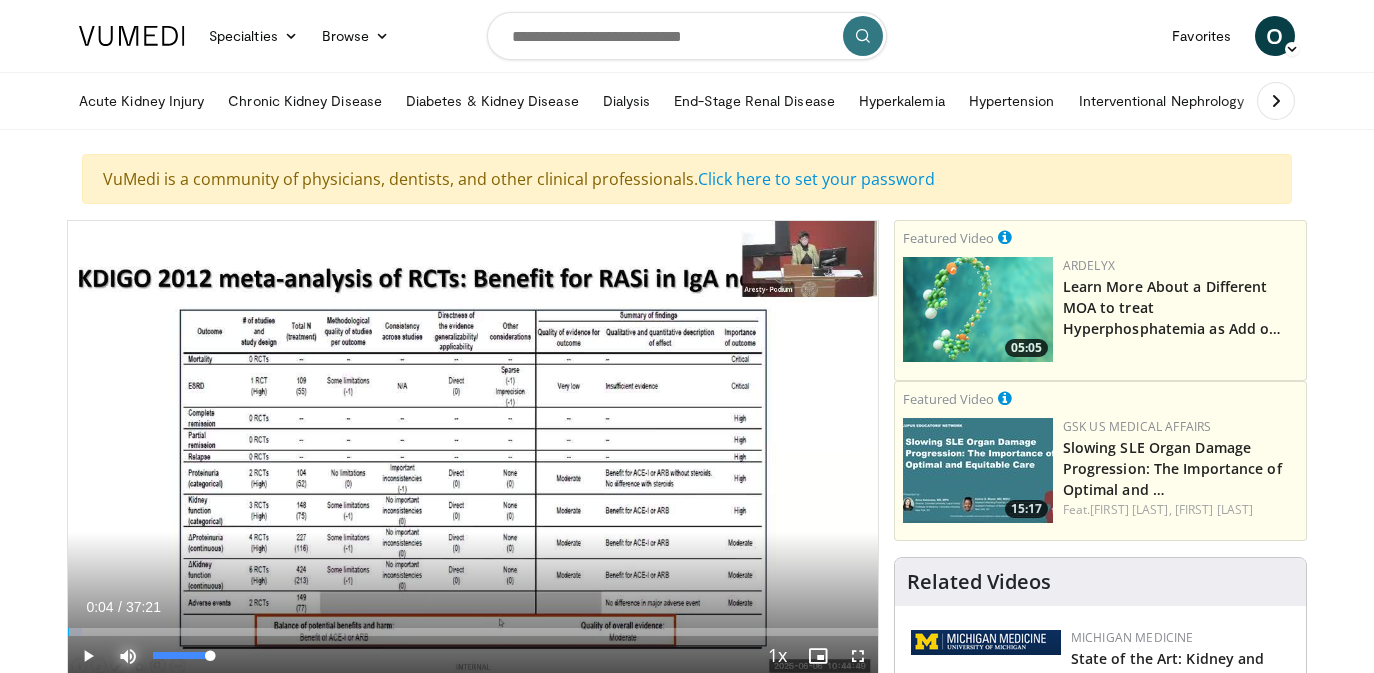 click at bounding box center (128, 656) 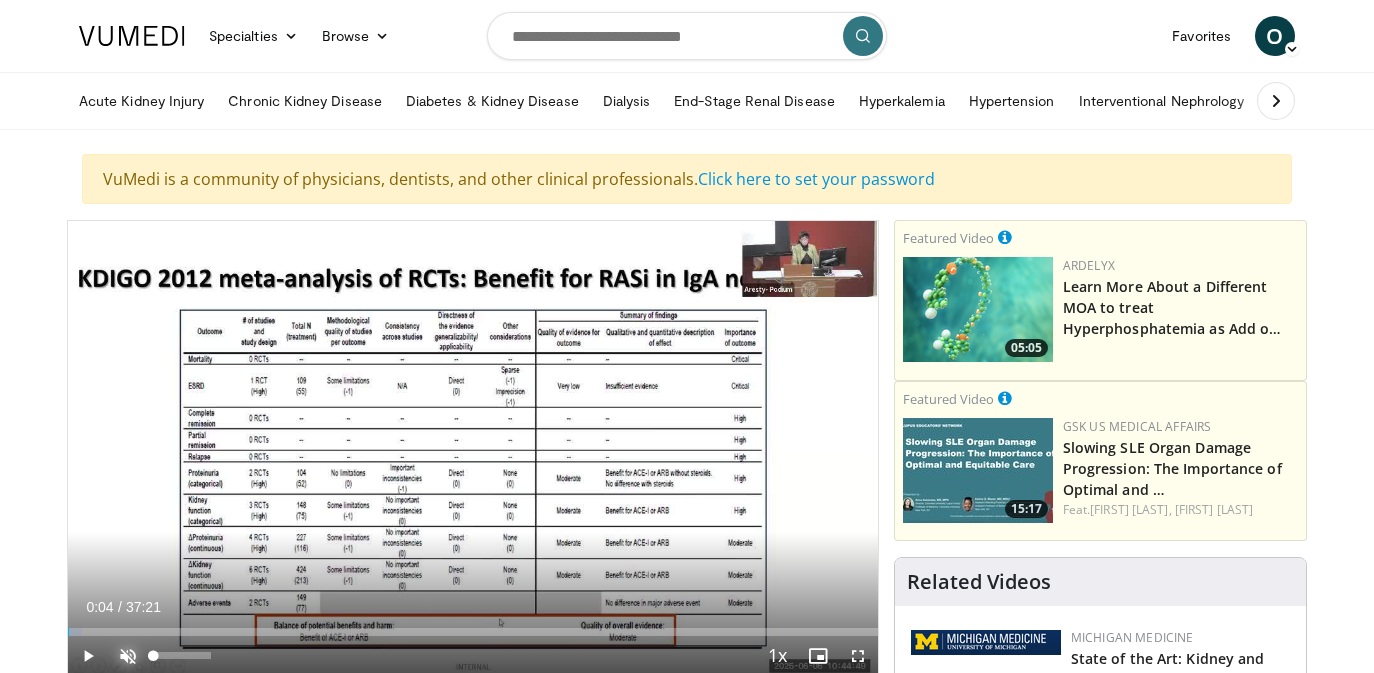 click at bounding box center [128, 656] 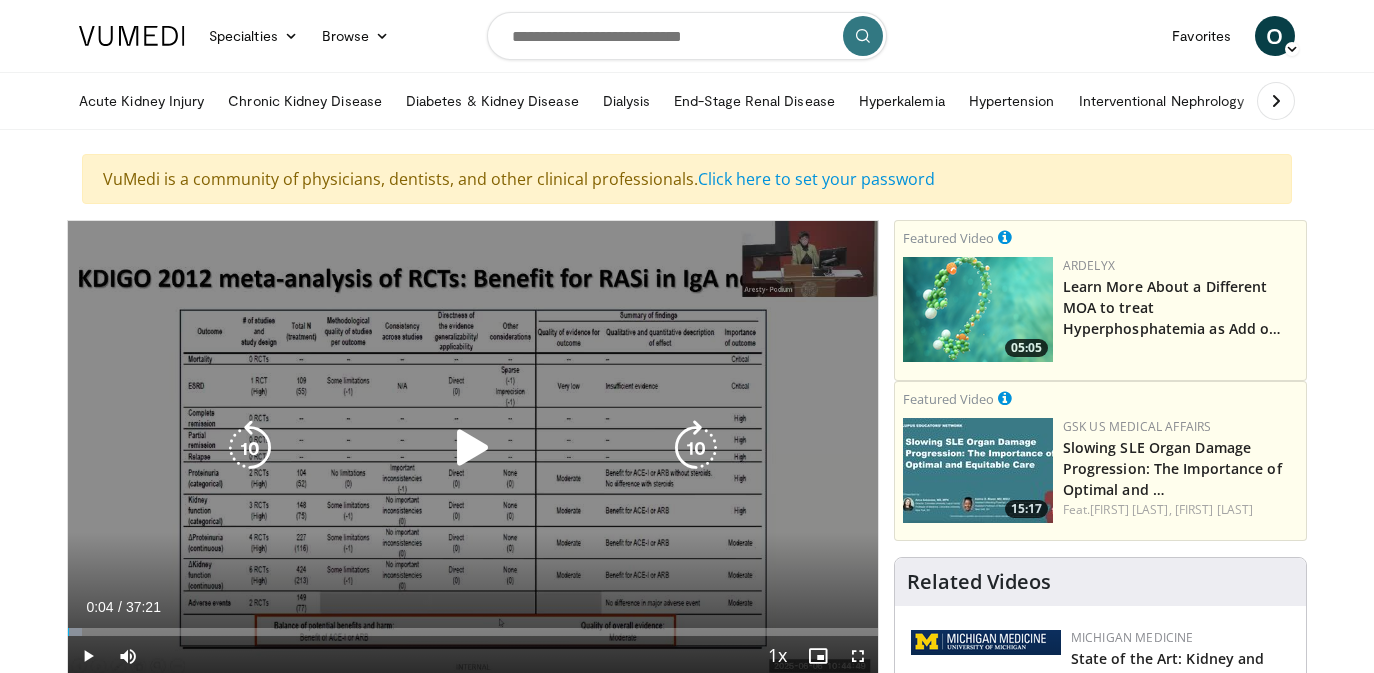 click at bounding box center [473, 448] 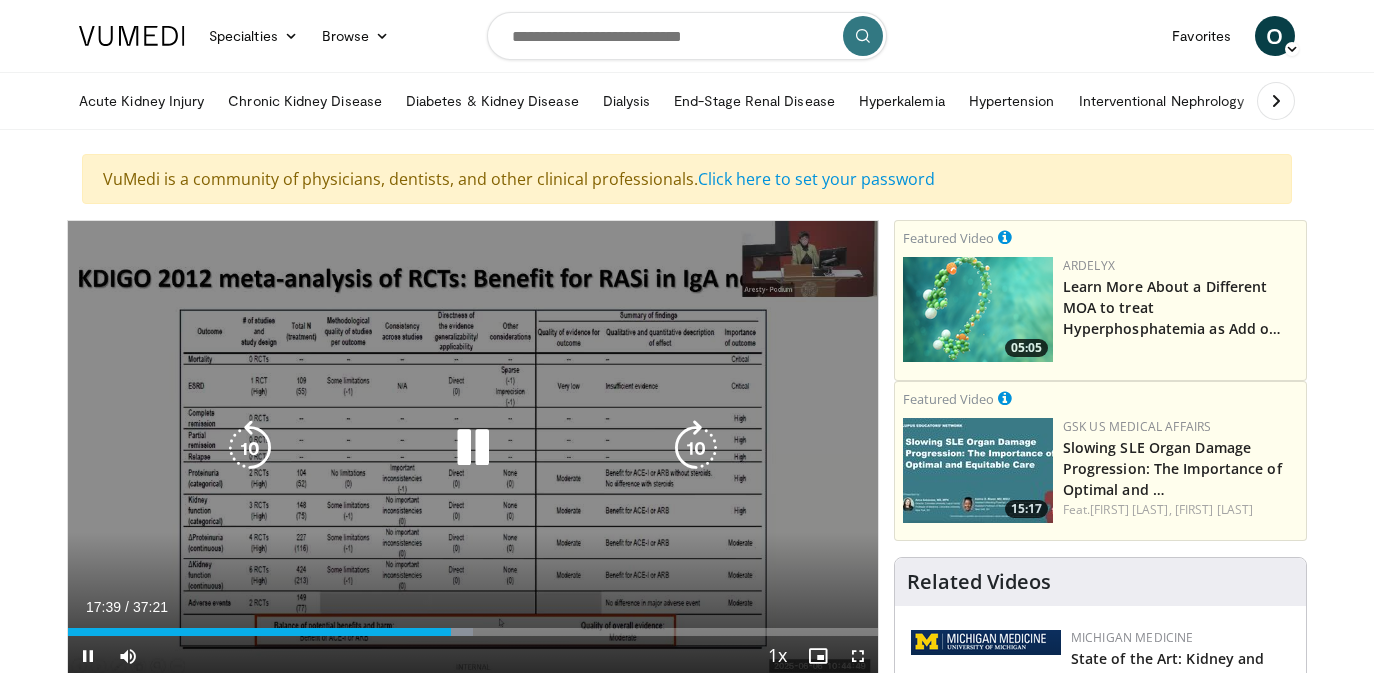 click at bounding box center [473, 448] 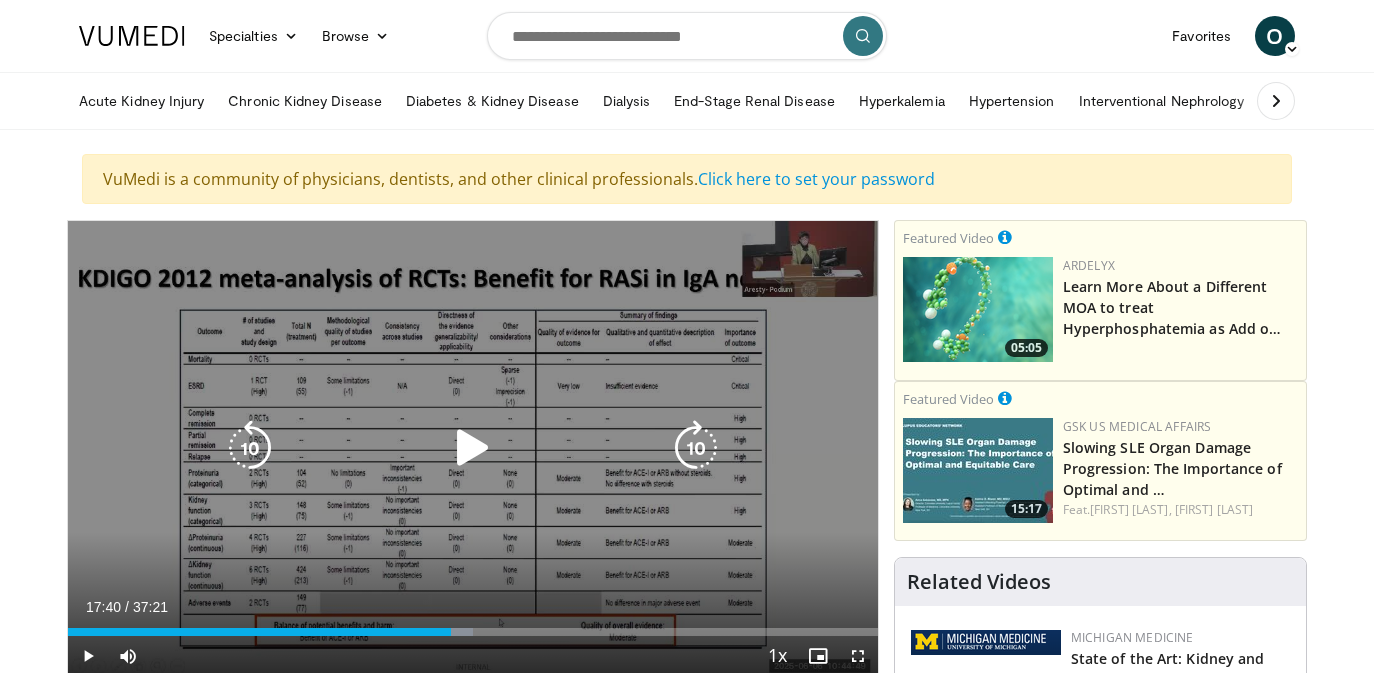 click at bounding box center [473, 448] 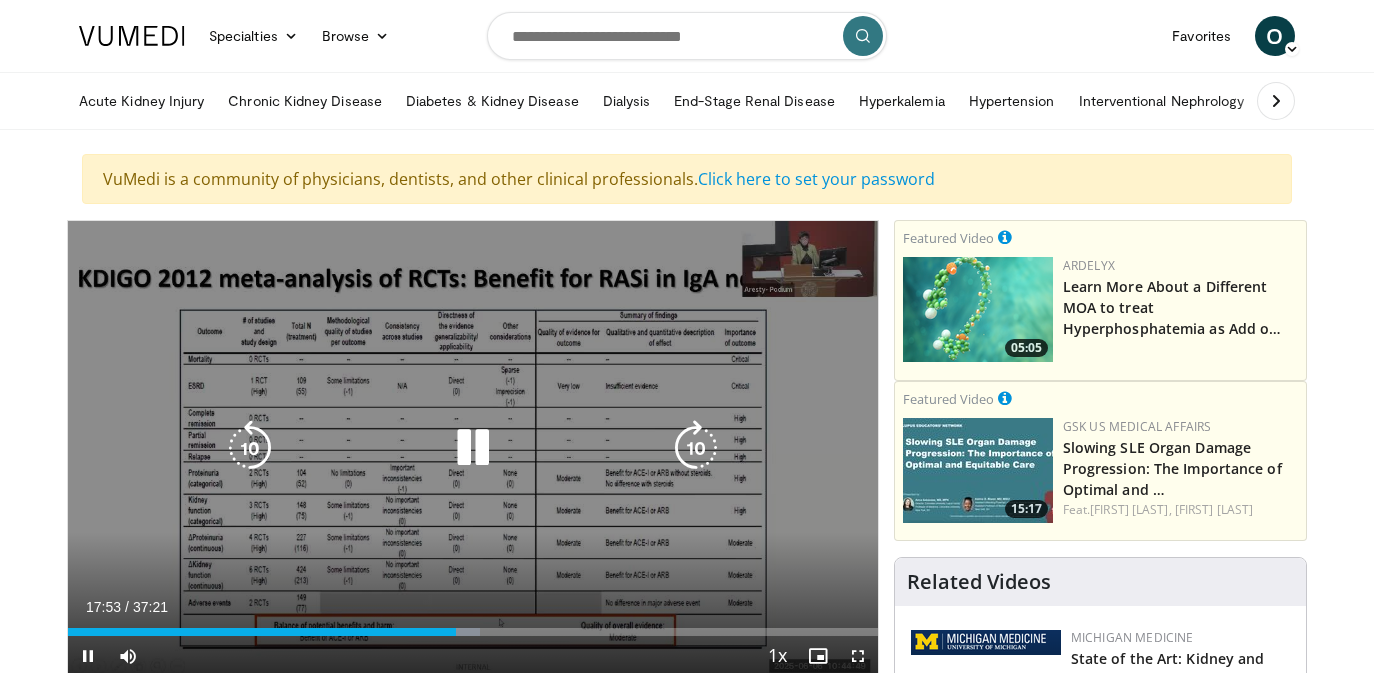 click on "10 seconds
Tap to unmute" at bounding box center (473, 448) 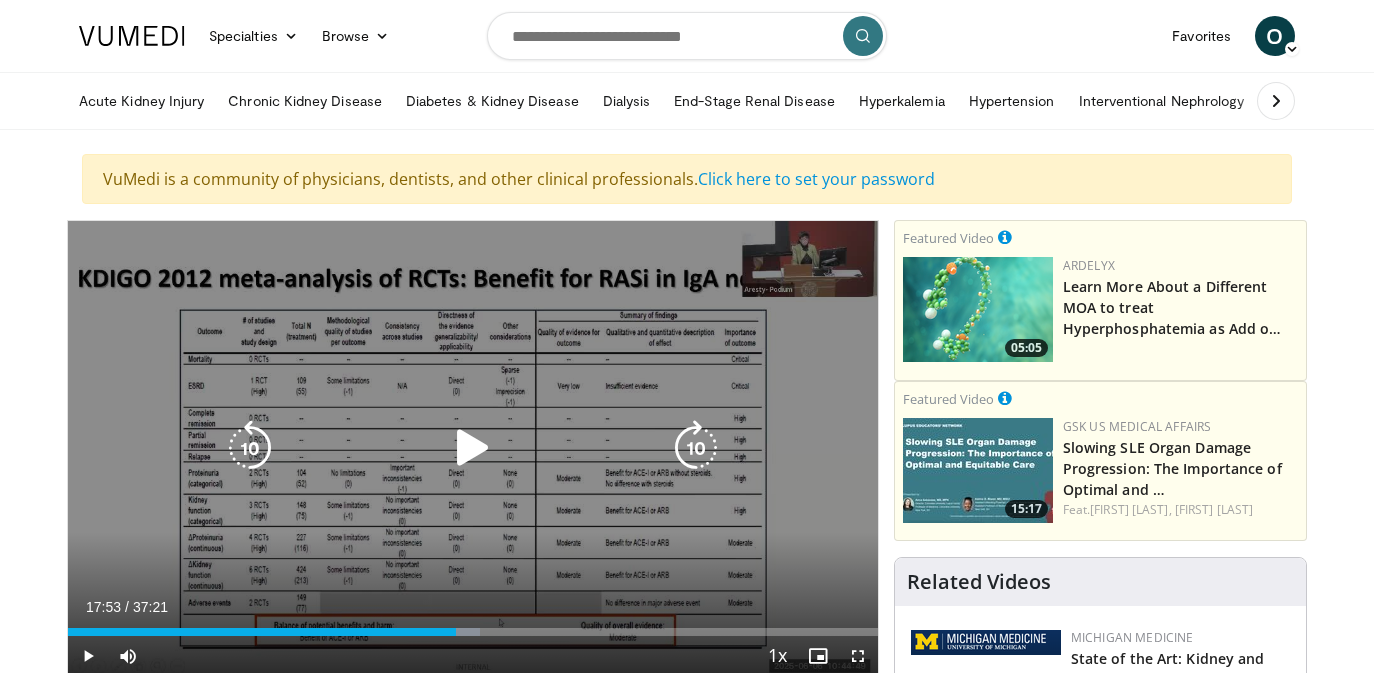 click on "10 seconds
Tap to unmute" at bounding box center [473, 448] 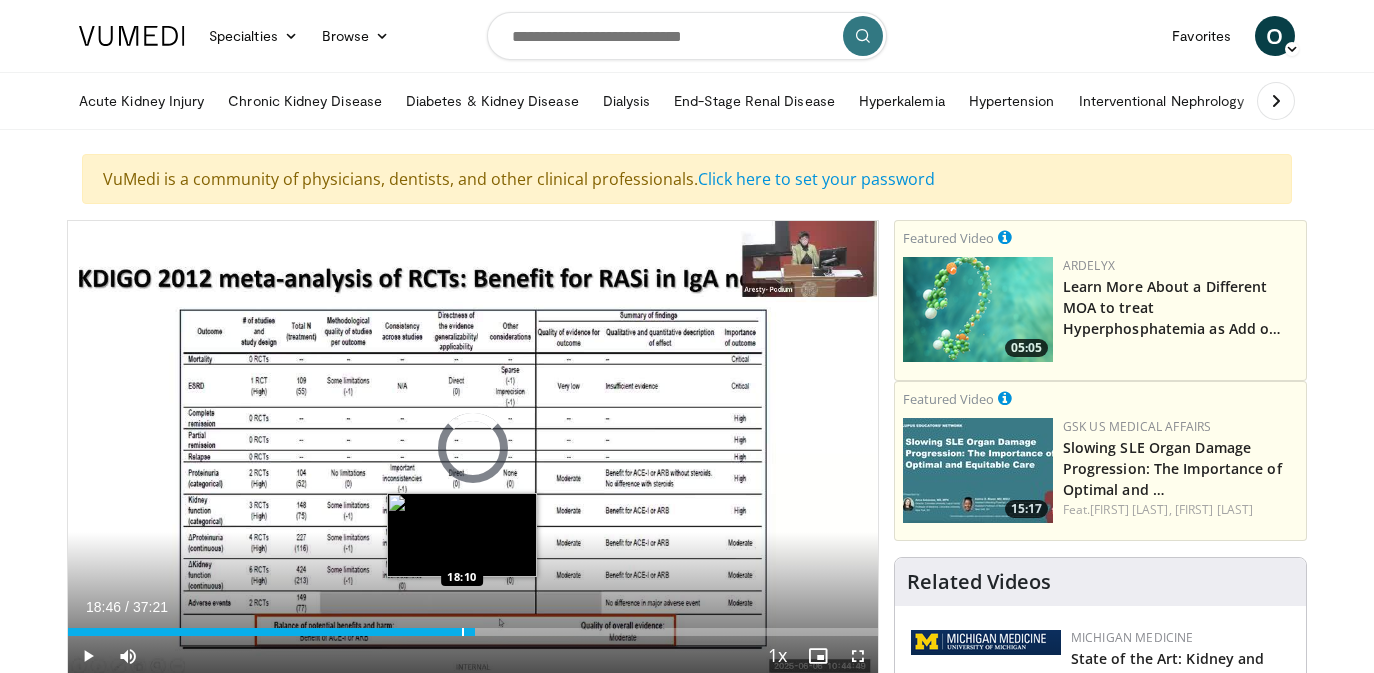 drag, startPoint x: 486, startPoint y: 627, endPoint x: 461, endPoint y: 627, distance: 25 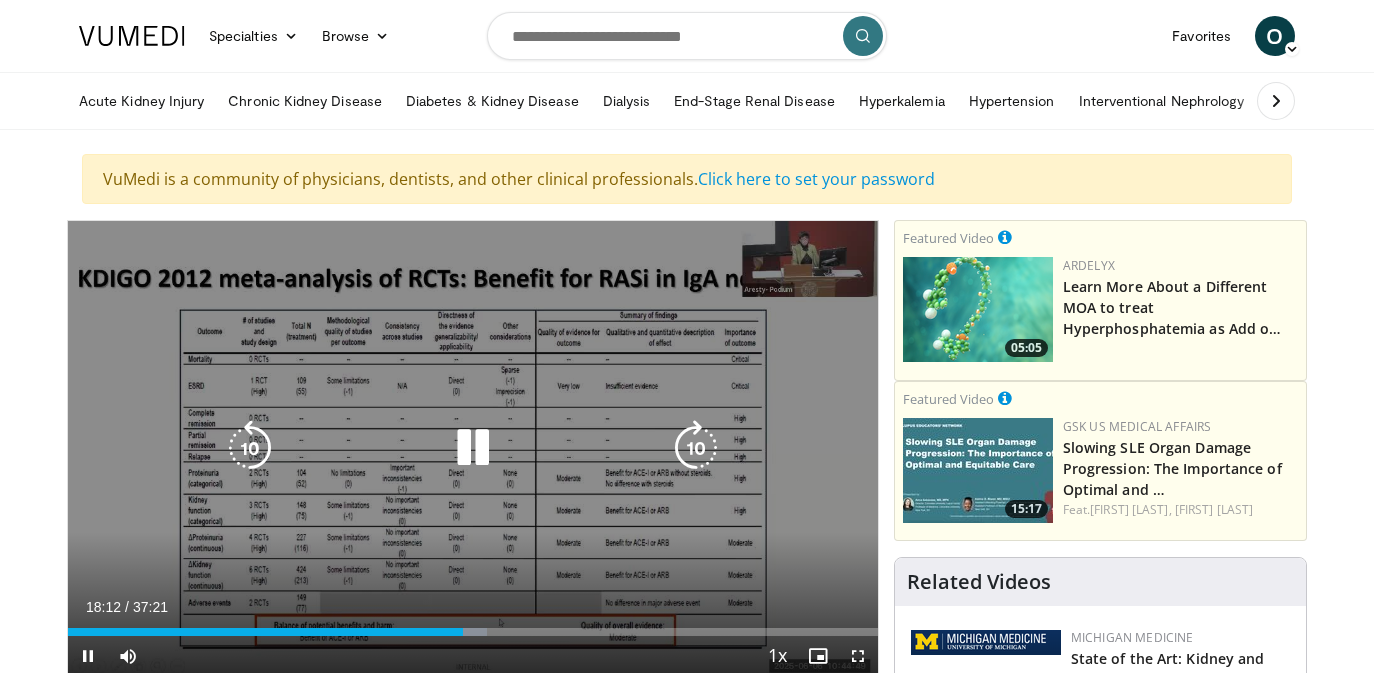 click at bounding box center (473, 448) 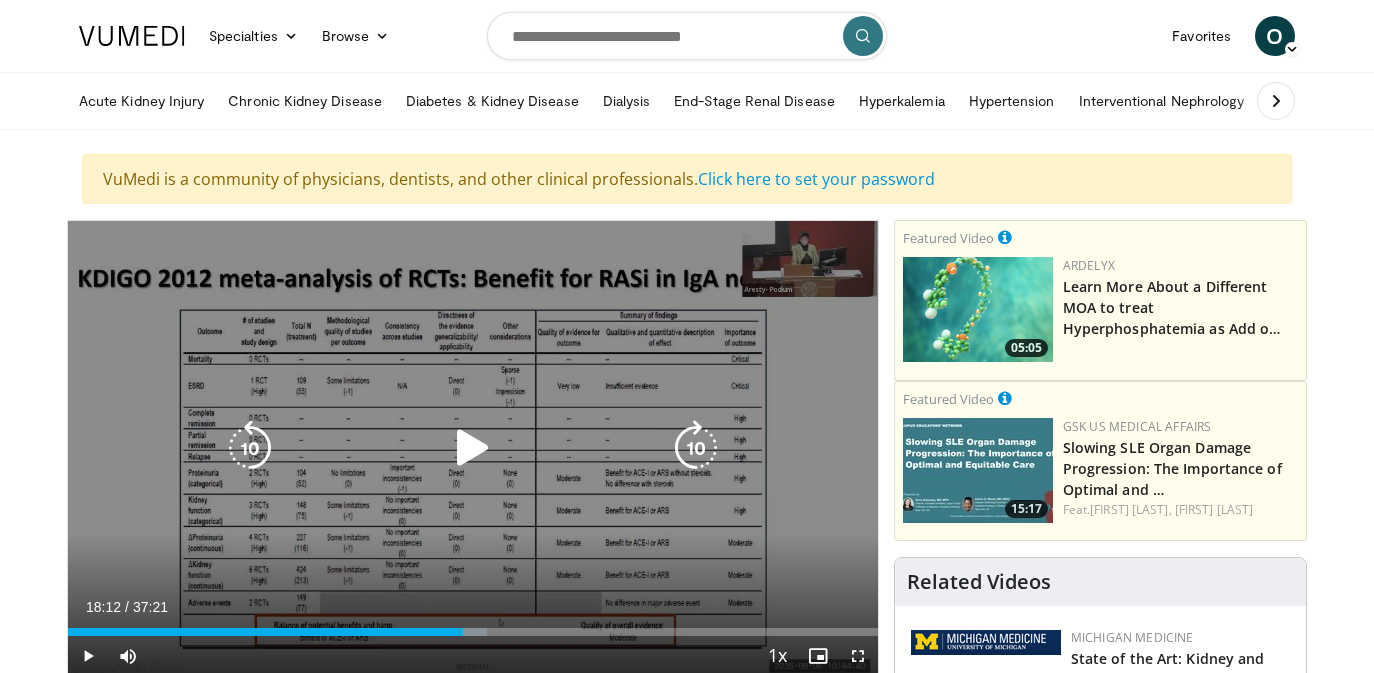 click at bounding box center [473, 448] 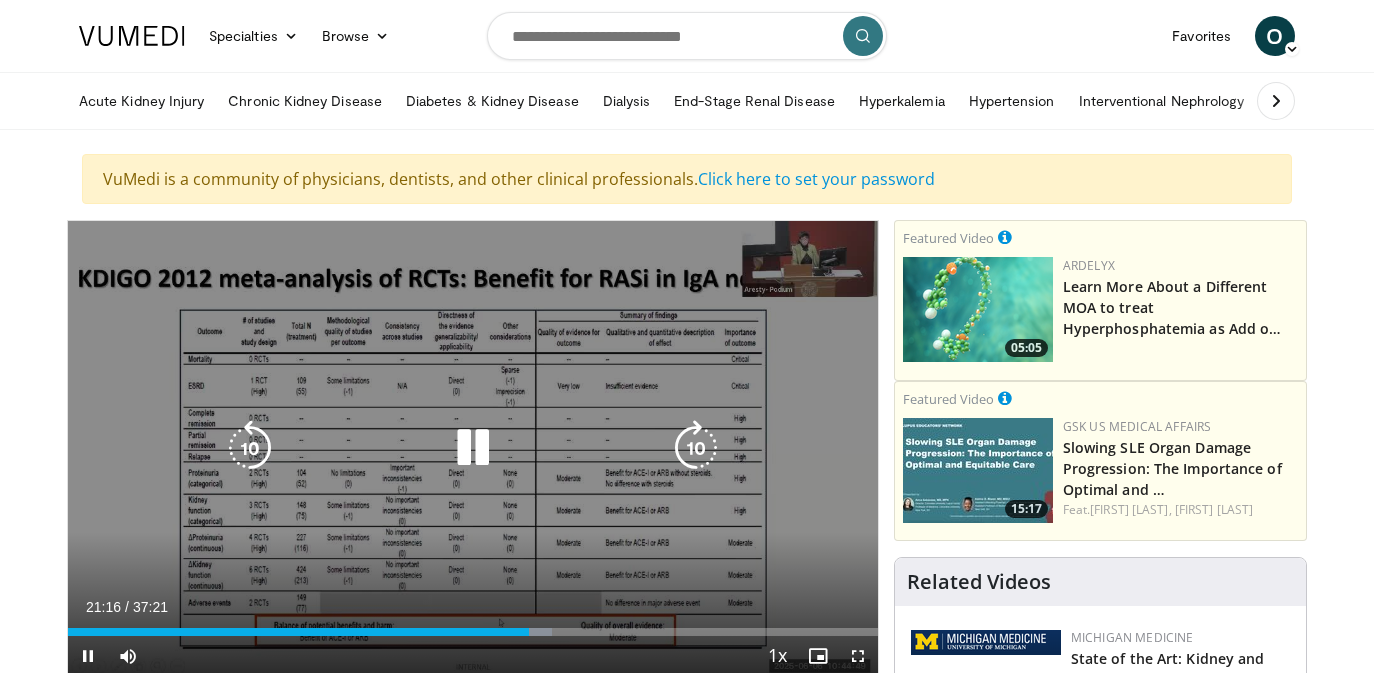 click at bounding box center (473, 448) 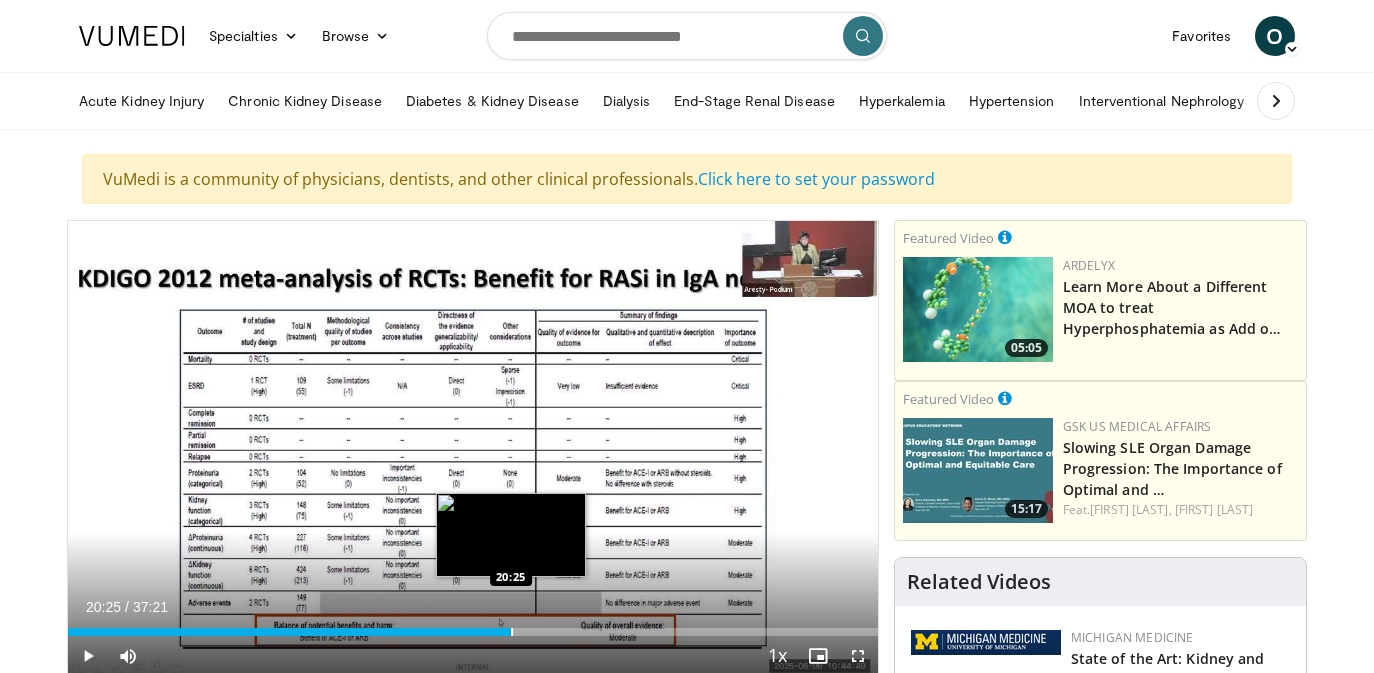 drag, startPoint x: 533, startPoint y: 626, endPoint x: 510, endPoint y: 628, distance: 23.086792 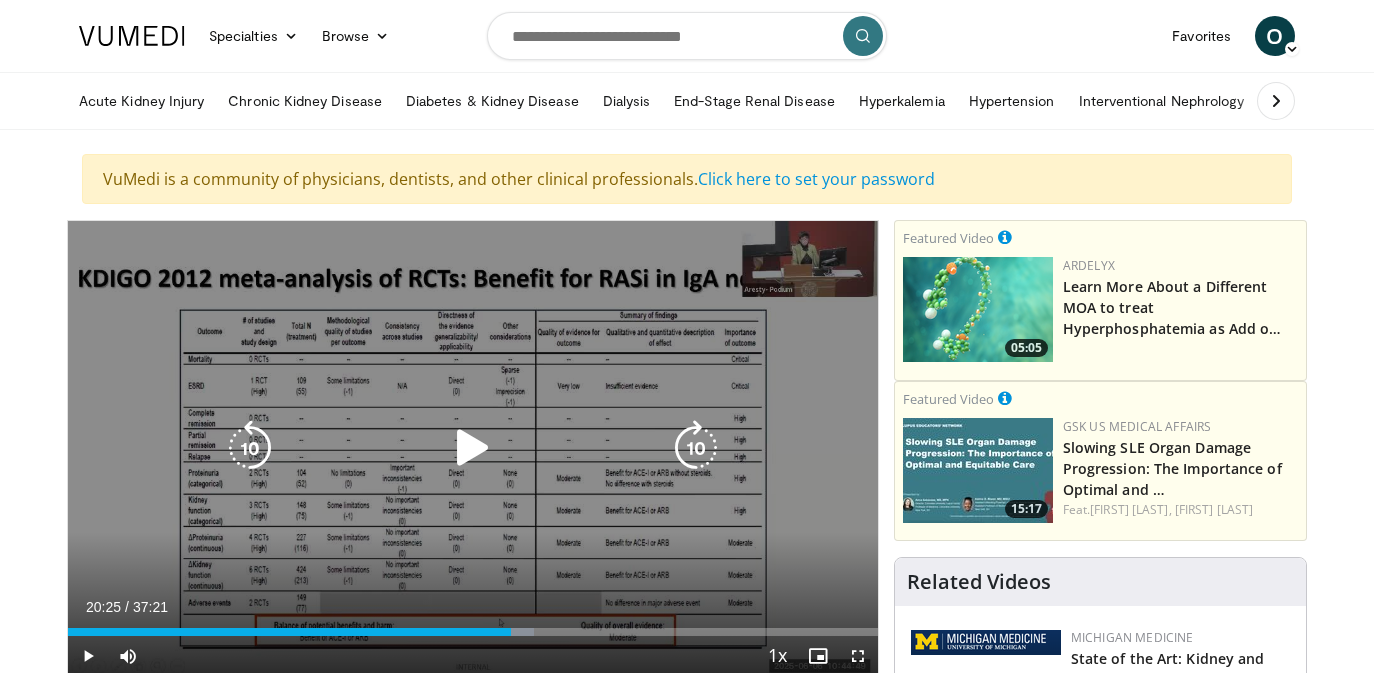click at bounding box center (473, 448) 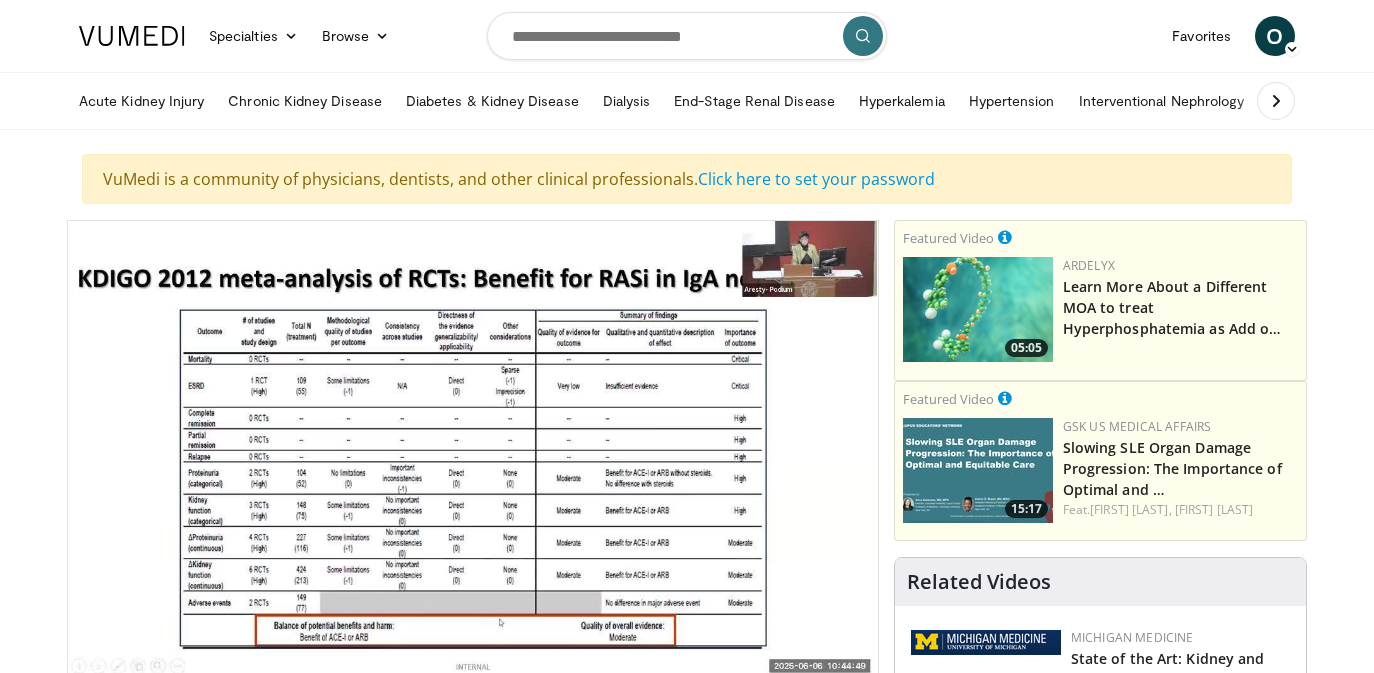 click on "10 seconds
Tap to unmute" at bounding box center [473, 448] 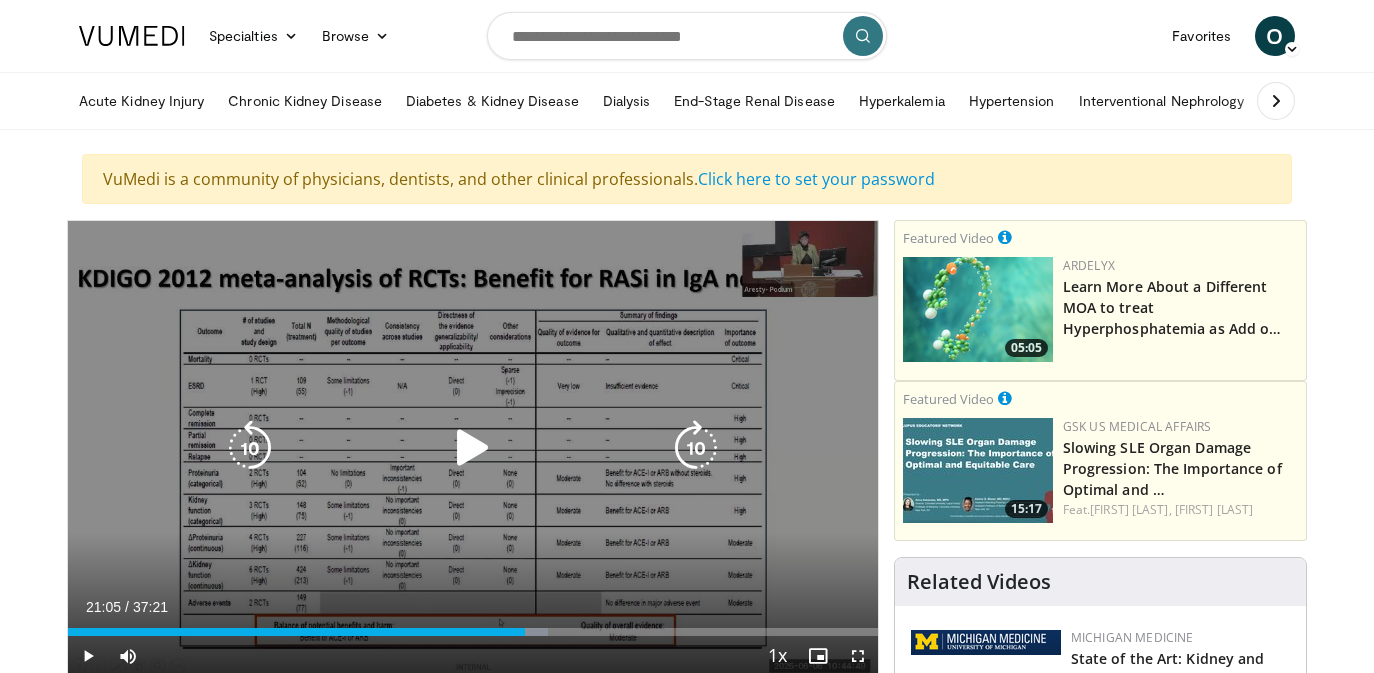 click at bounding box center (473, 448) 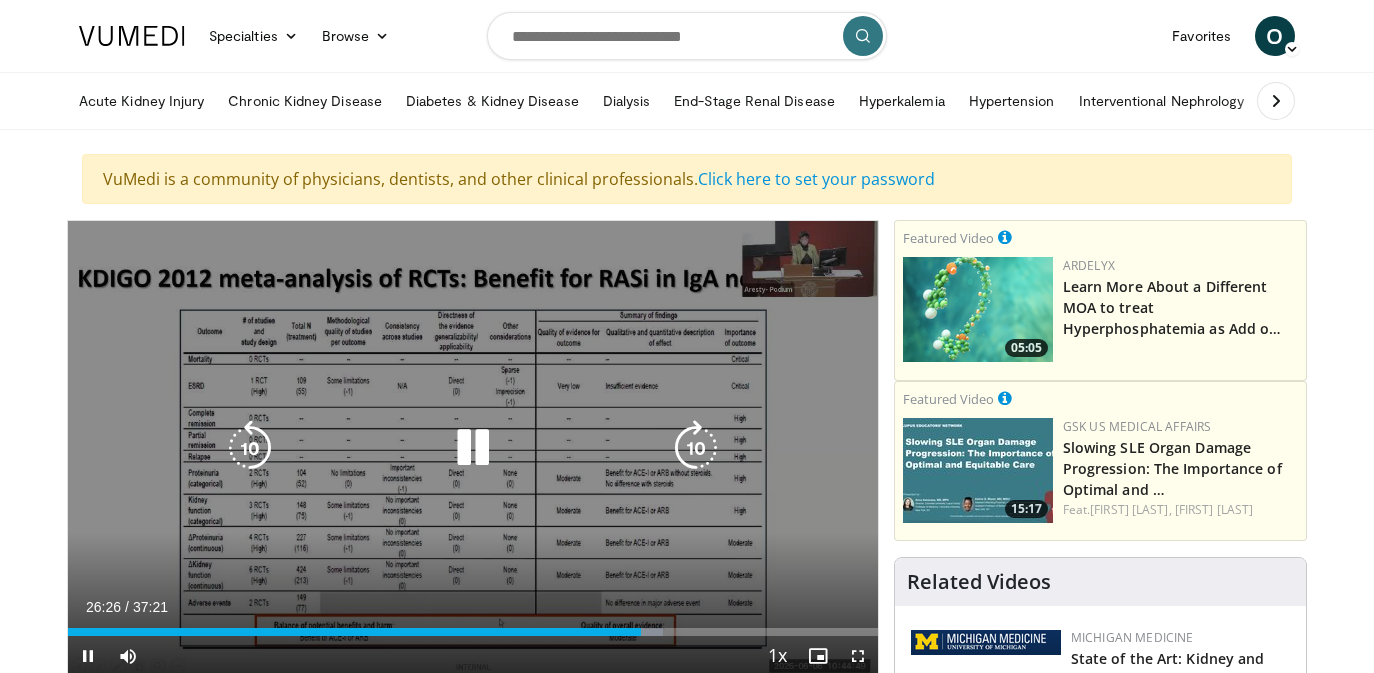 click at bounding box center [473, 448] 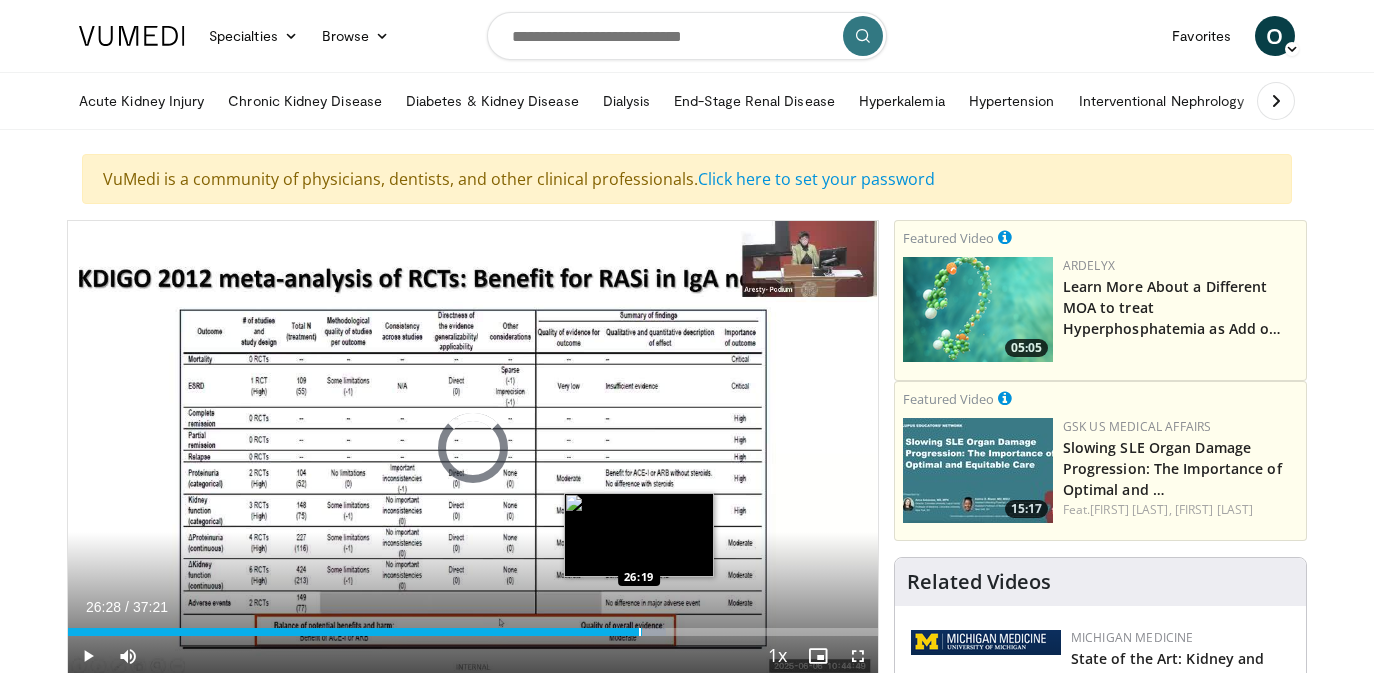 click at bounding box center [640, 632] 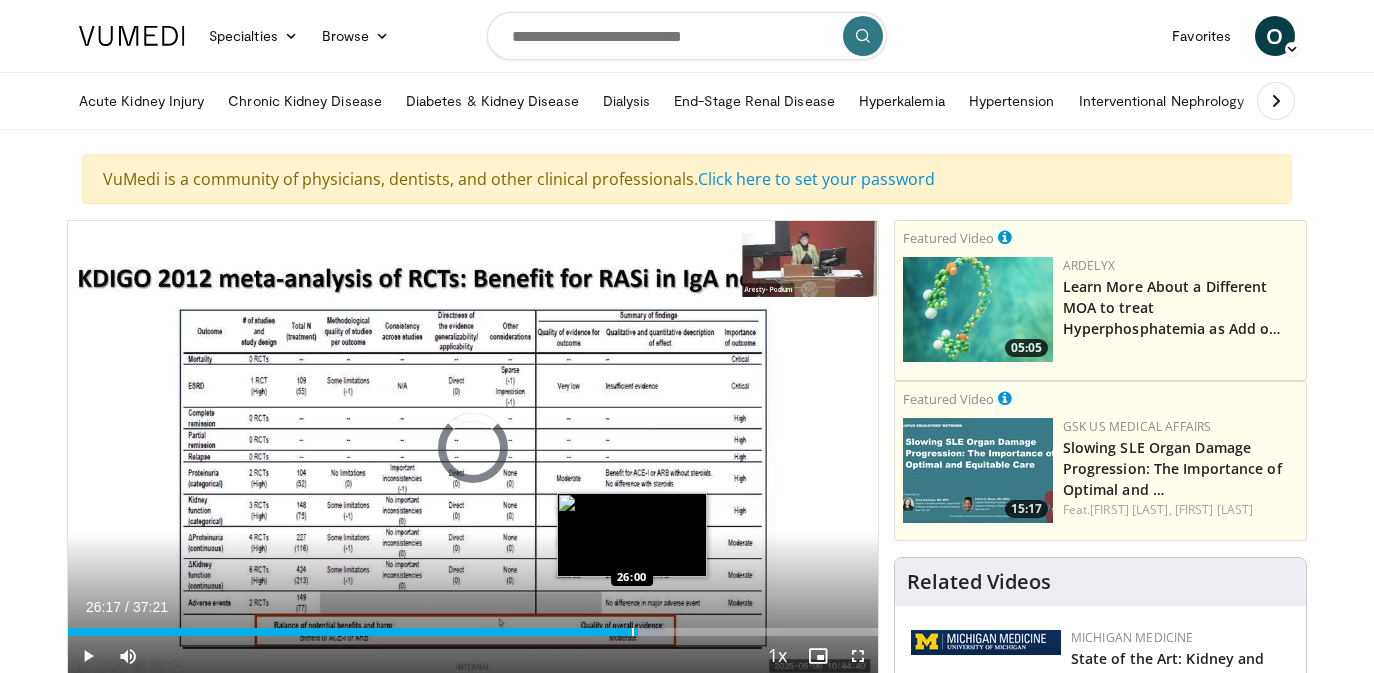 click at bounding box center (633, 632) 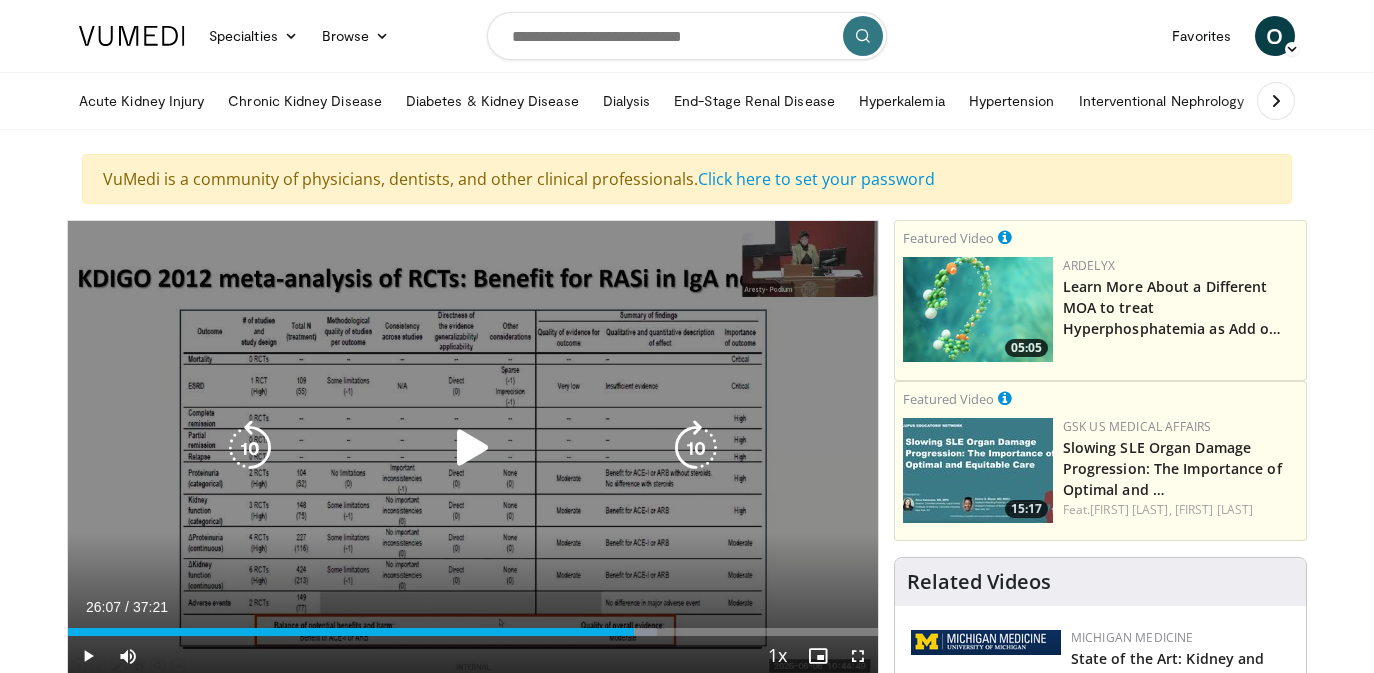click at bounding box center (473, 448) 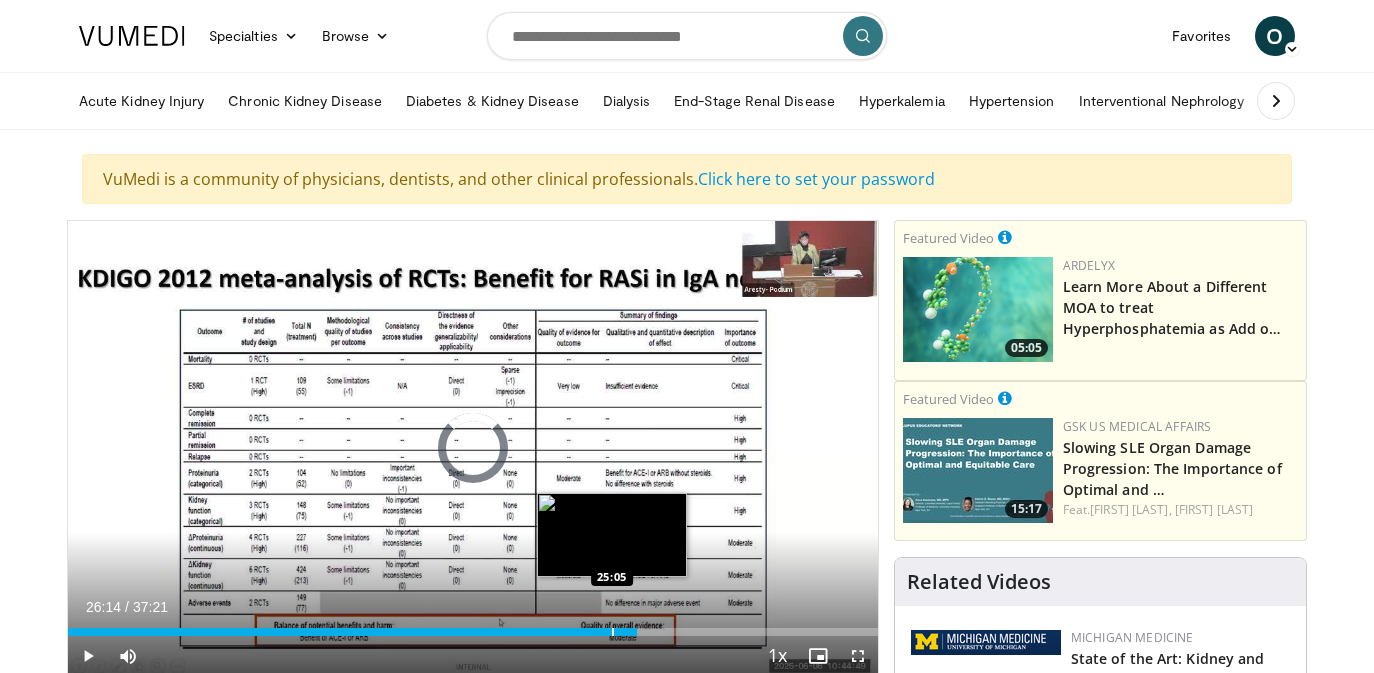 drag, startPoint x: 636, startPoint y: 632, endPoint x: 612, endPoint y: 633, distance: 24.020824 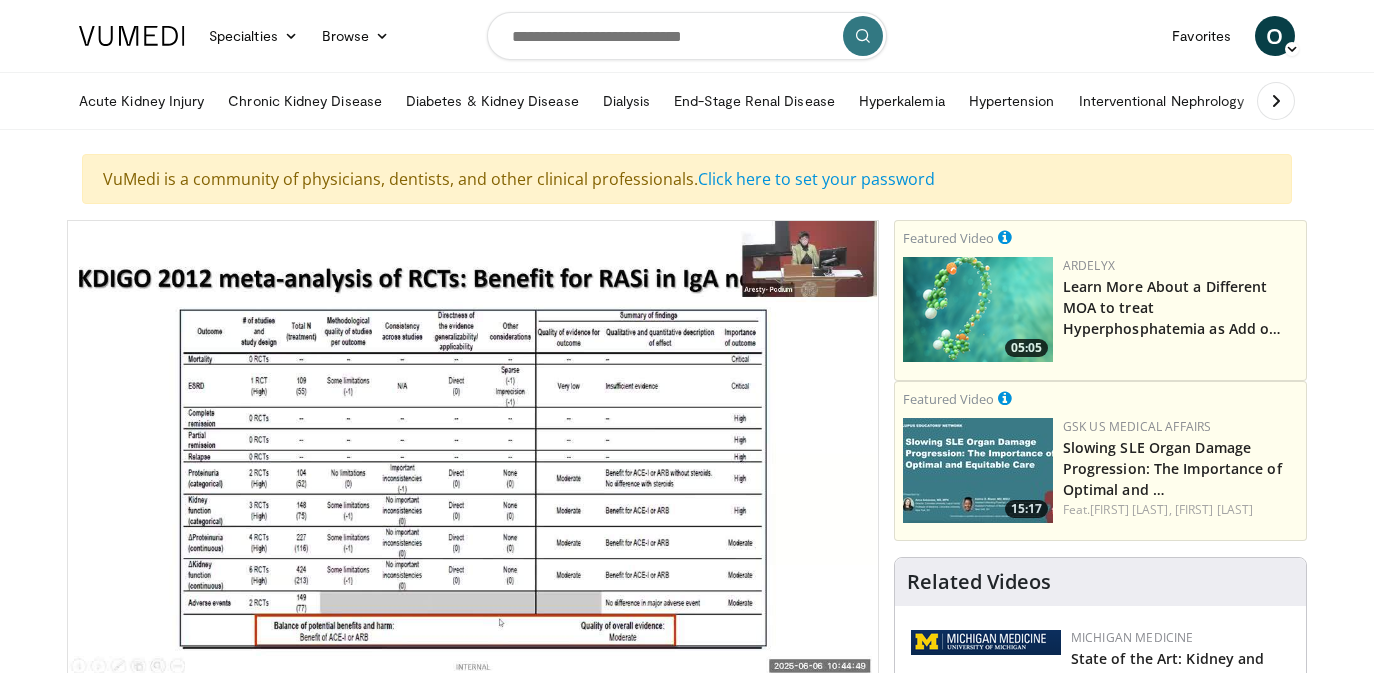 click on "Specialties
Adult & Family Medicine
Allergy, Asthma, Immunology
Anesthesiology
Cardiology
Dental
Dermatology
Endocrinology
Gastroenterology & Hepatology
General Surgery
Hematology & Oncology
Infectious Disease
Nephrology
Neurology
Neurosurgery
Obstetrics & Gynecology
Ophthalmology
Oral Maxillofacial
Orthopaedics
Otolaryngology
Pediatrics
Plastic Surgery
Podiatry
Psychiatry
Pulmonology
Radiation Oncology
Radiology
Rheumatology
Urology
Browse
O" at bounding box center (687, 36) 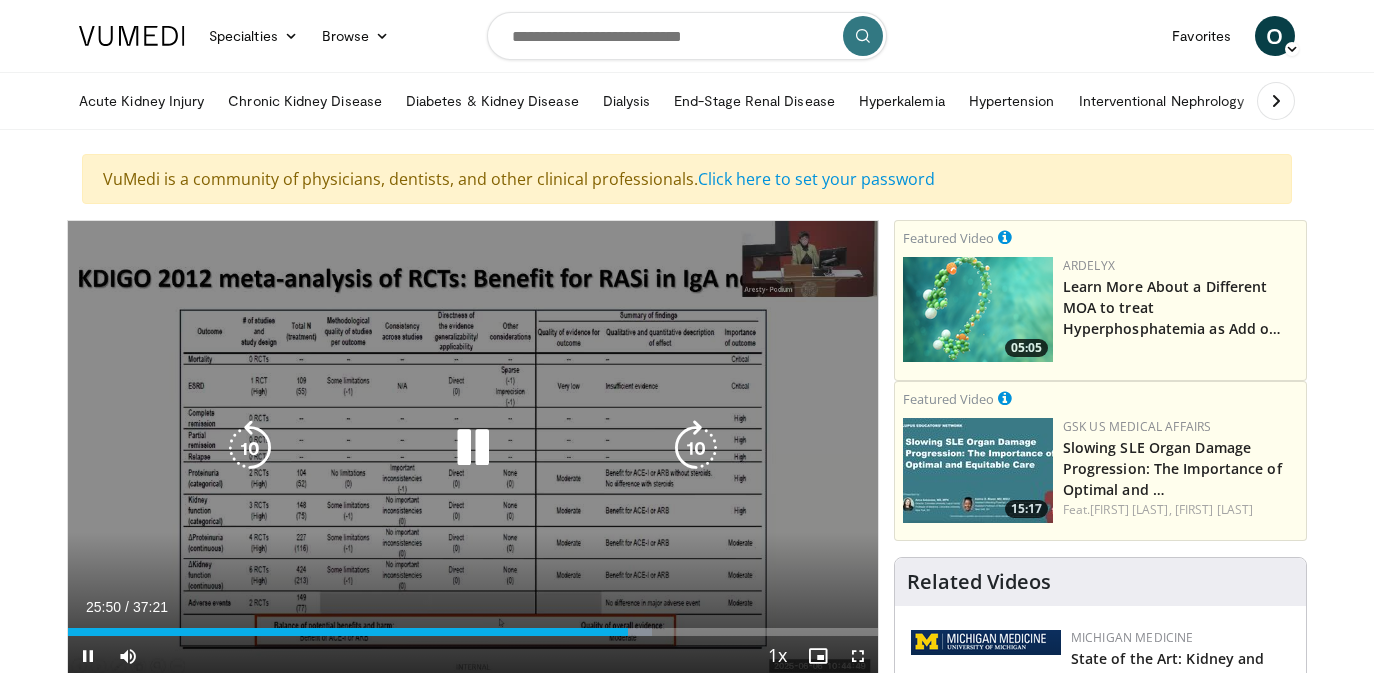 click at bounding box center [473, 448] 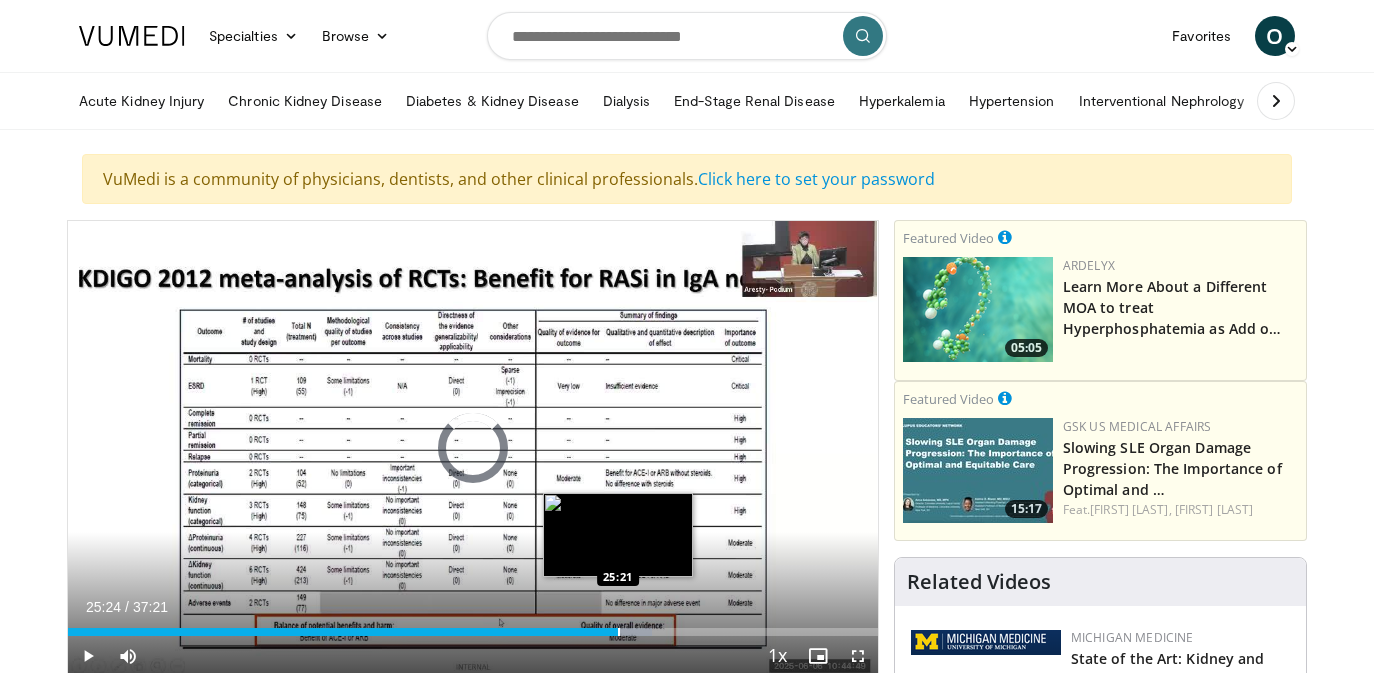 click at bounding box center (619, 632) 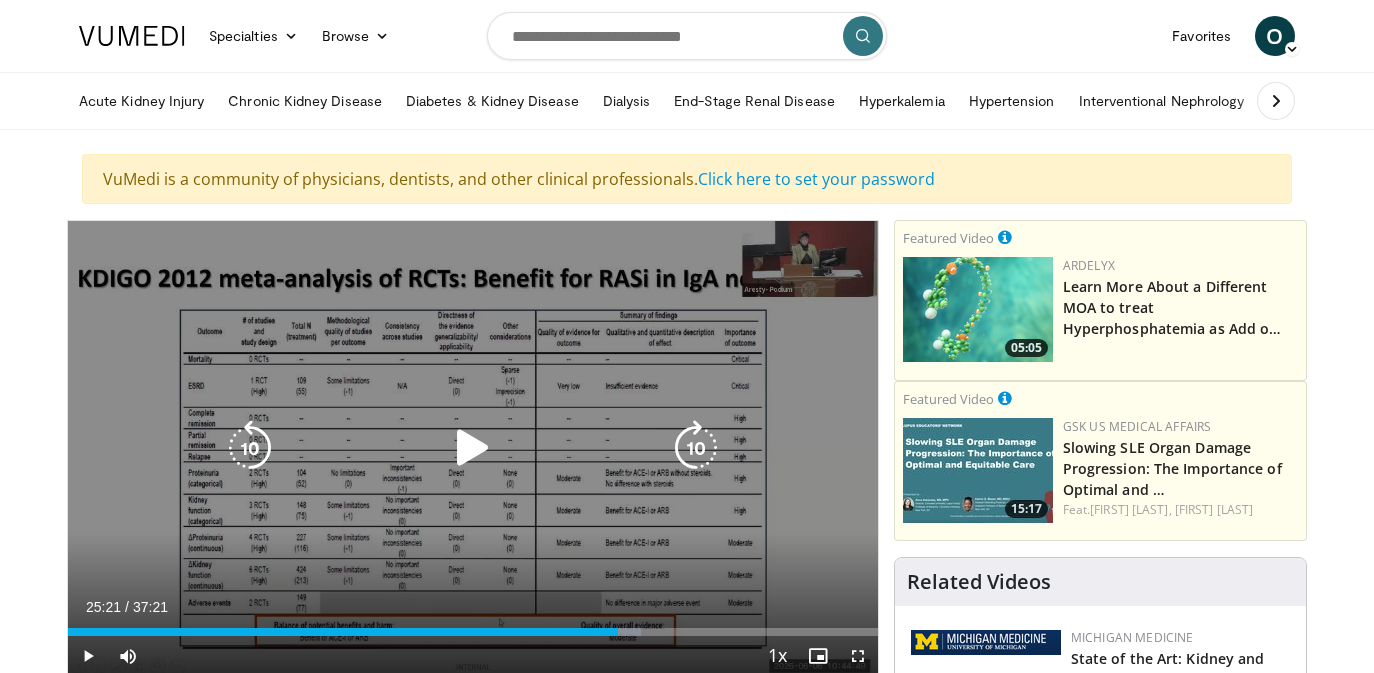 click at bounding box center (473, 448) 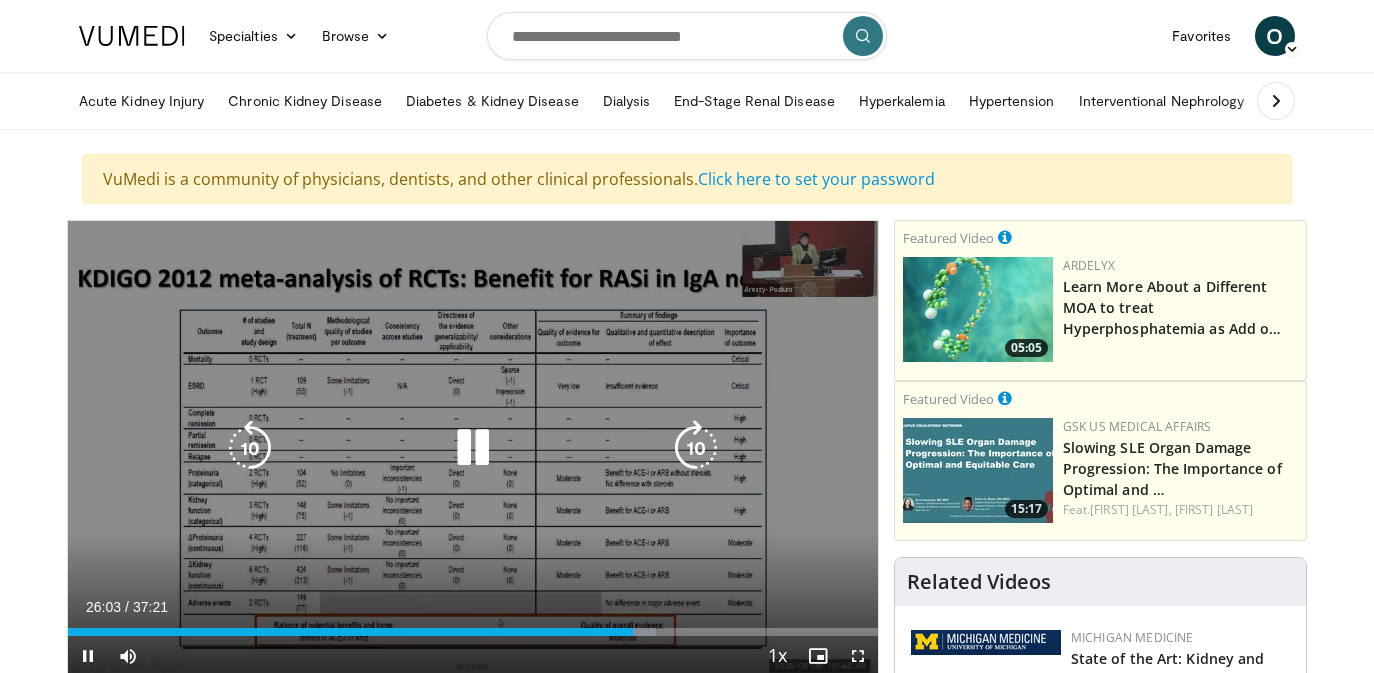 click at bounding box center [473, 448] 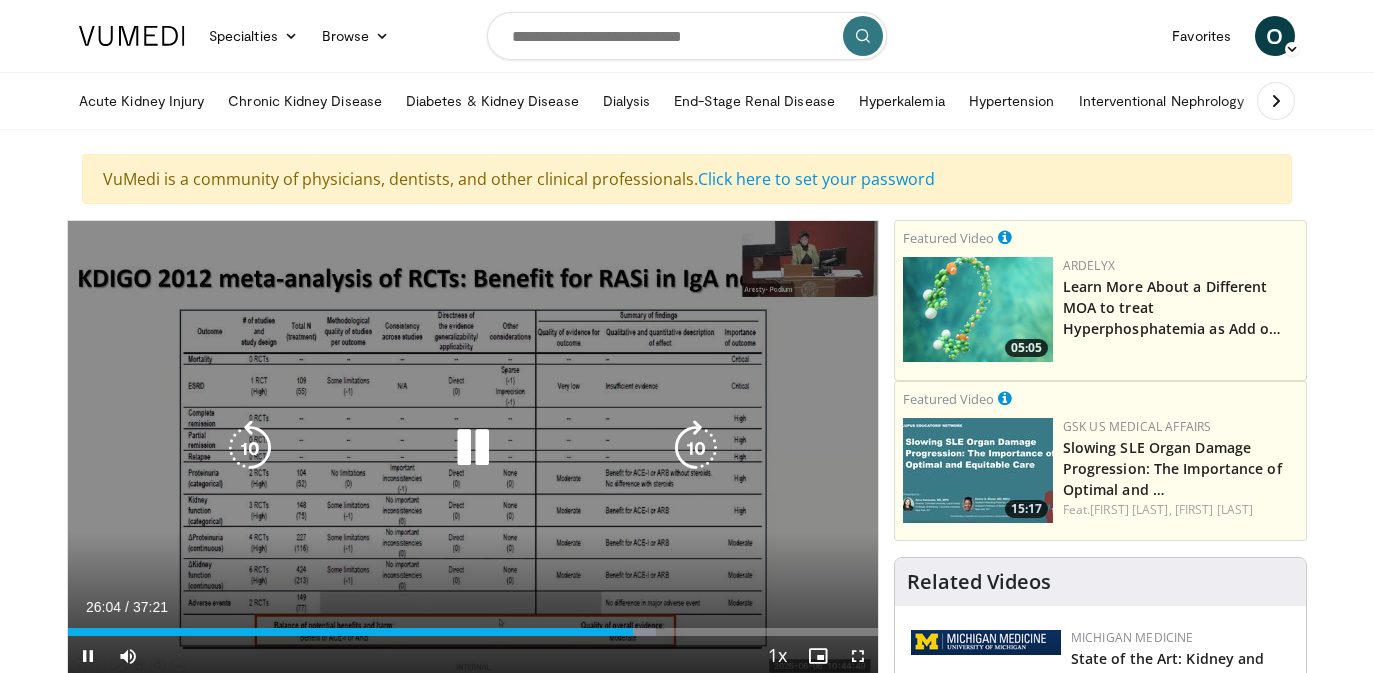 click at bounding box center (473, 448) 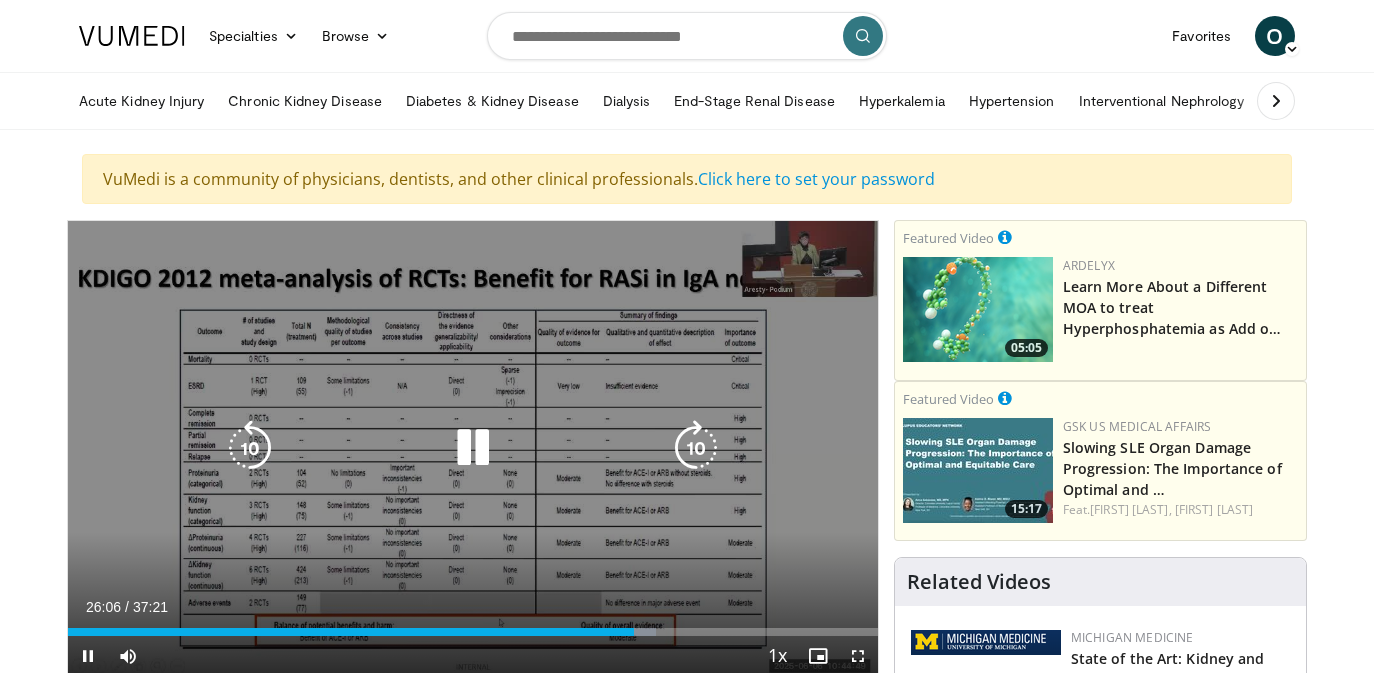 click at bounding box center (473, 448) 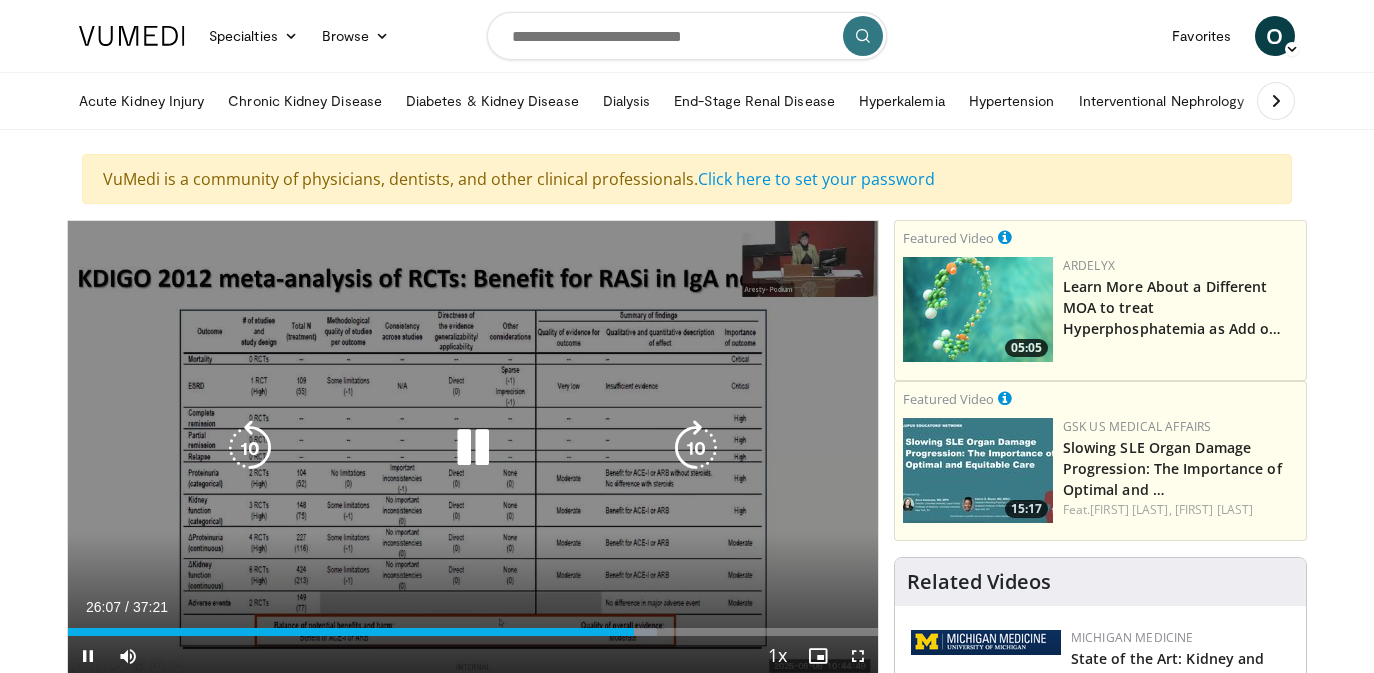click at bounding box center [473, 448] 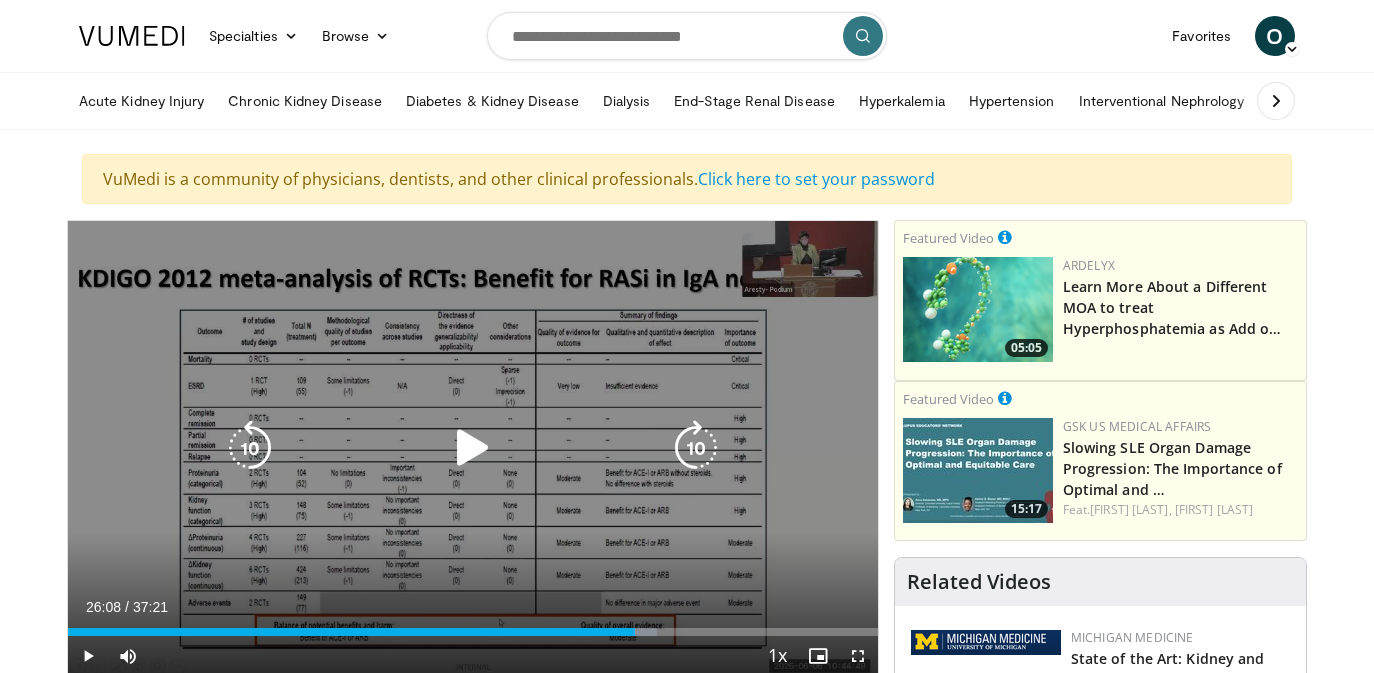 click at bounding box center (473, 448) 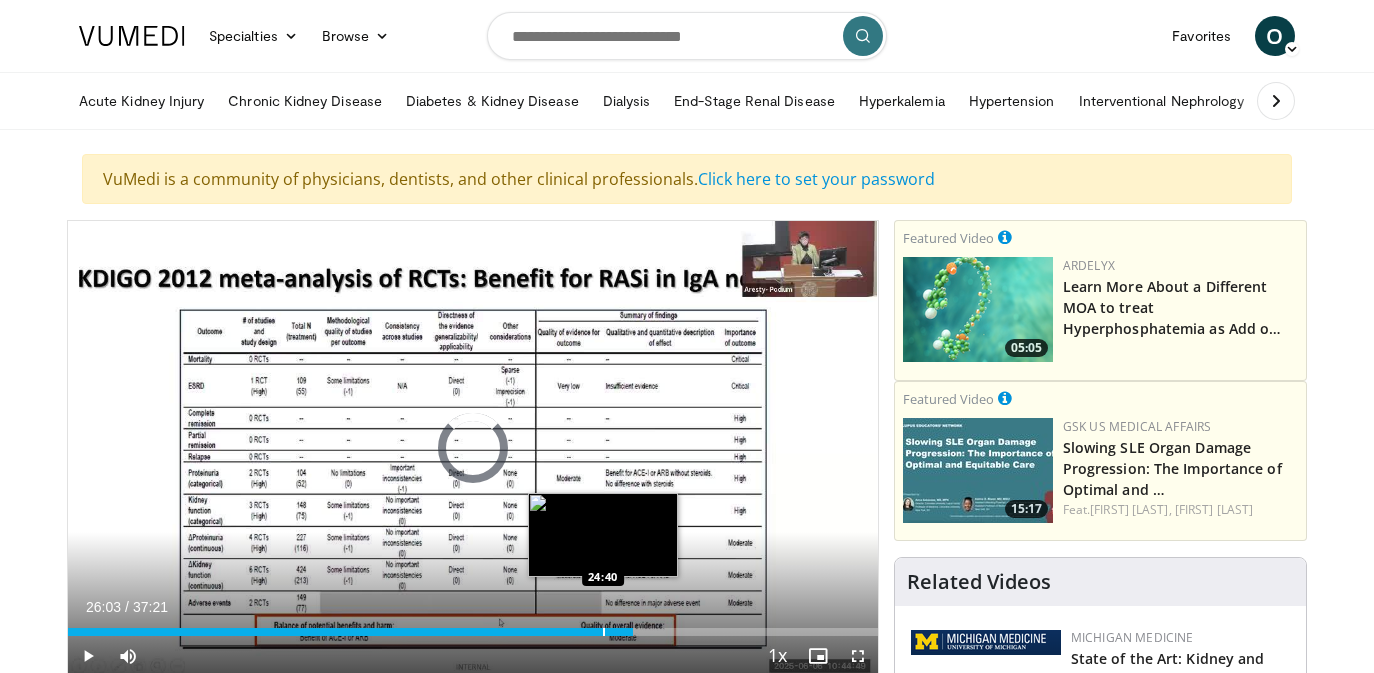 drag, startPoint x: 633, startPoint y: 633, endPoint x: 602, endPoint y: 632, distance: 31.016125 